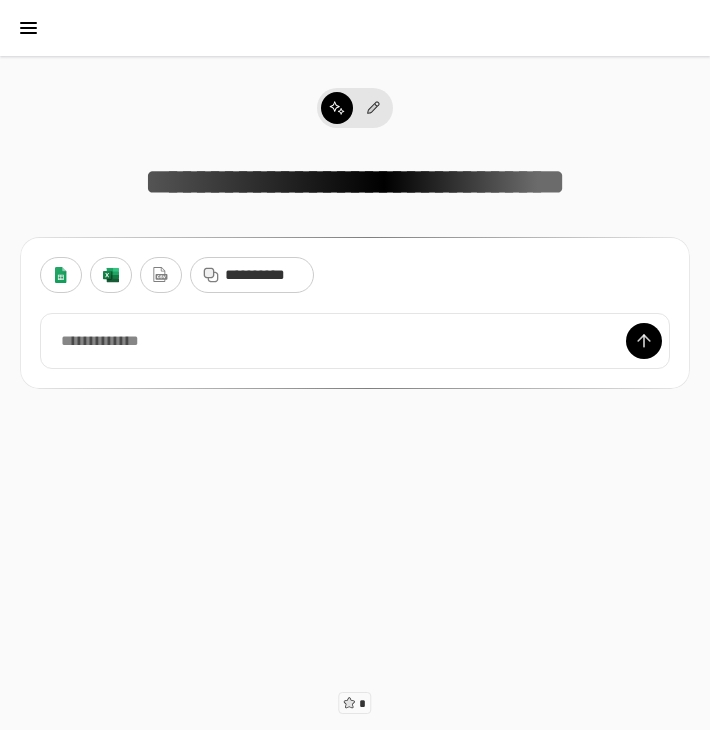 scroll, scrollTop: 0, scrollLeft: 0, axis: both 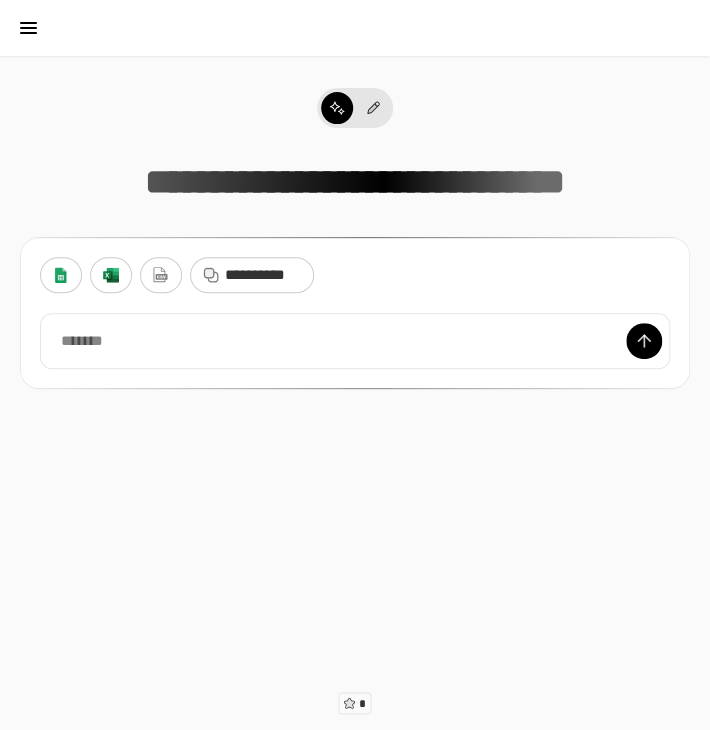 type 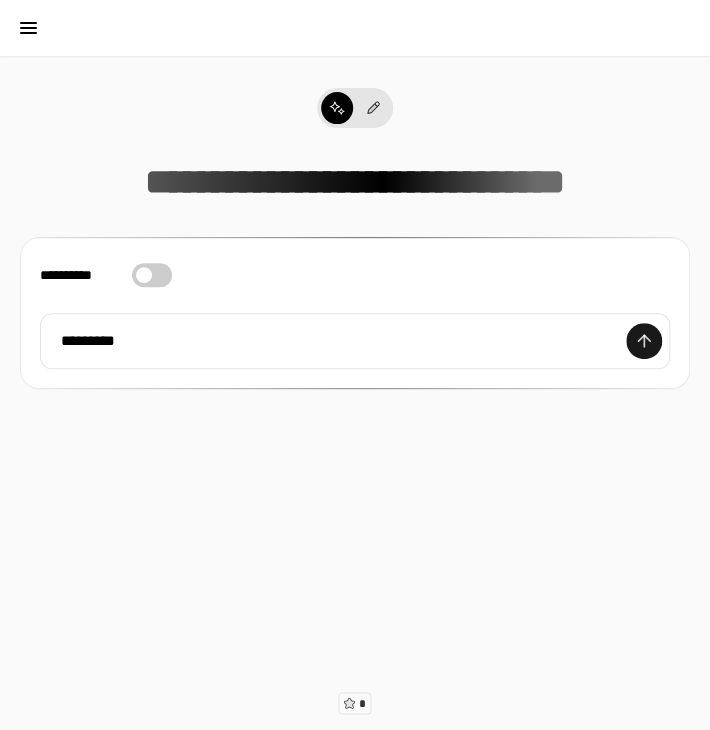 click at bounding box center (644, 341) 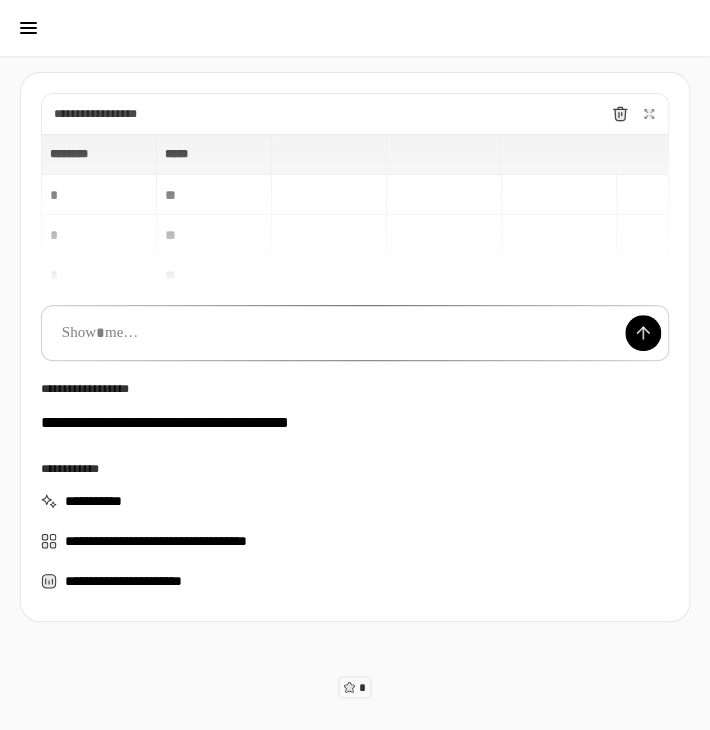scroll, scrollTop: 0, scrollLeft: 0, axis: both 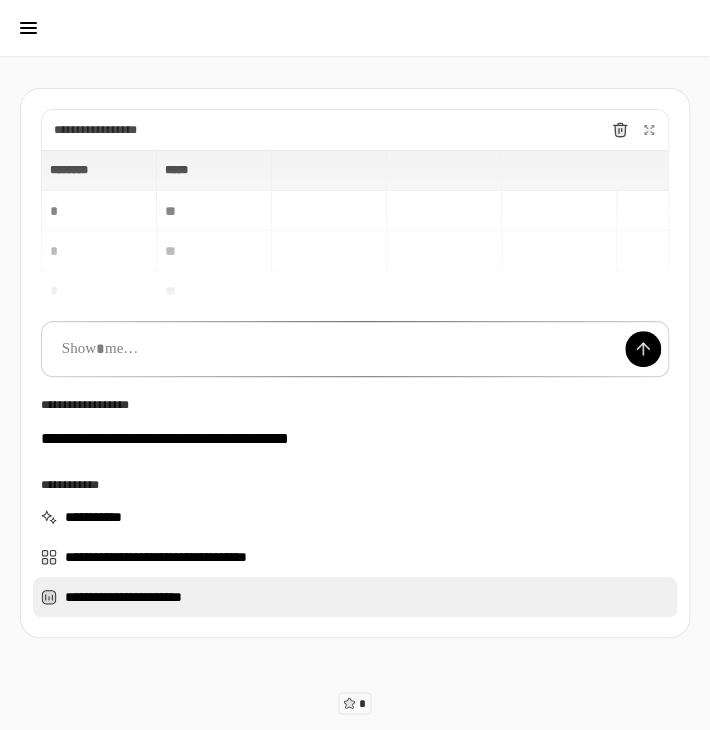 click on "**********" at bounding box center [355, 597] 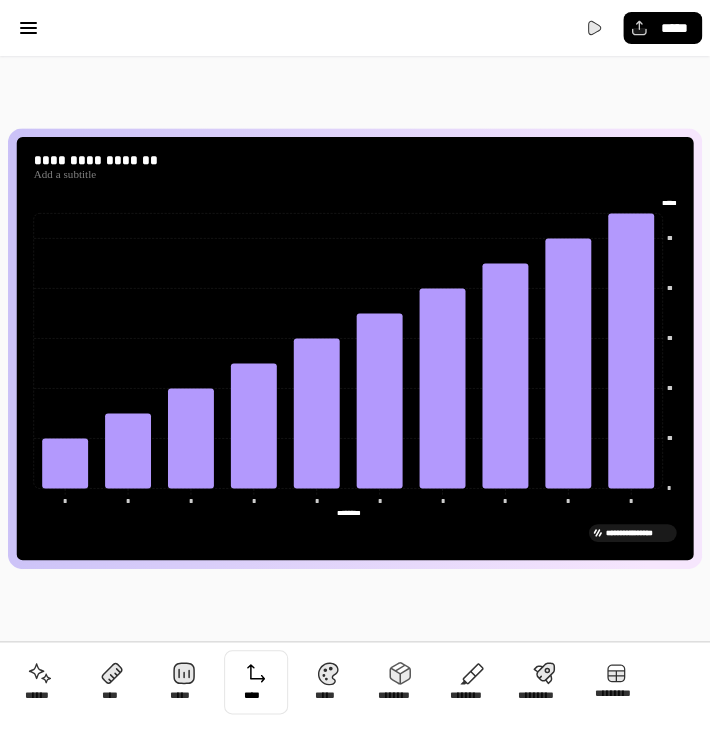 click at bounding box center (256, 682) 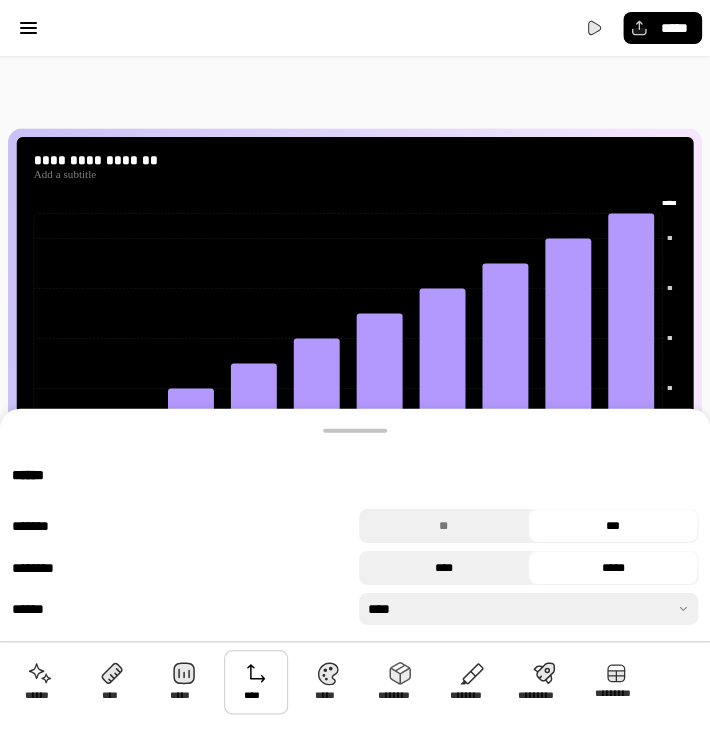 click on "****" at bounding box center [443, 568] 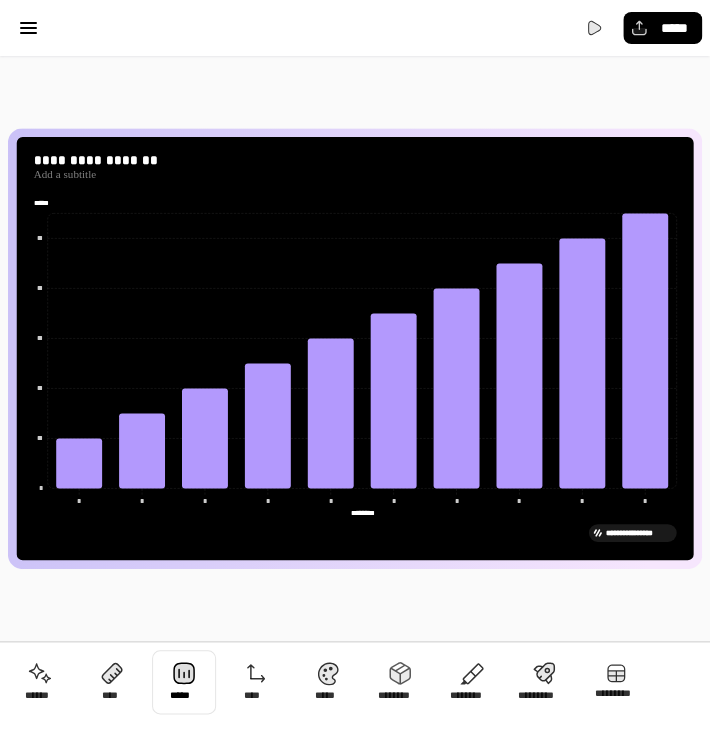 click at bounding box center (184, 682) 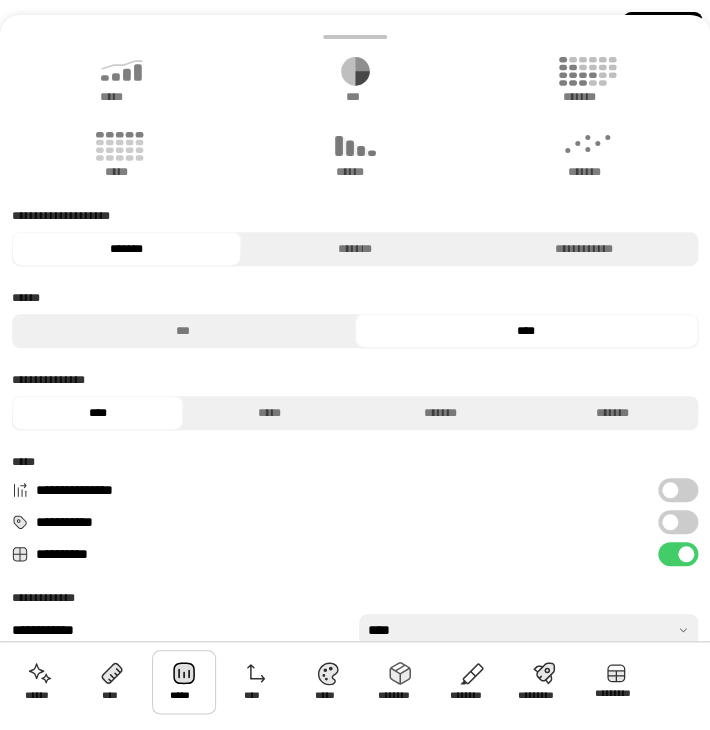 scroll, scrollTop: 159, scrollLeft: 0, axis: vertical 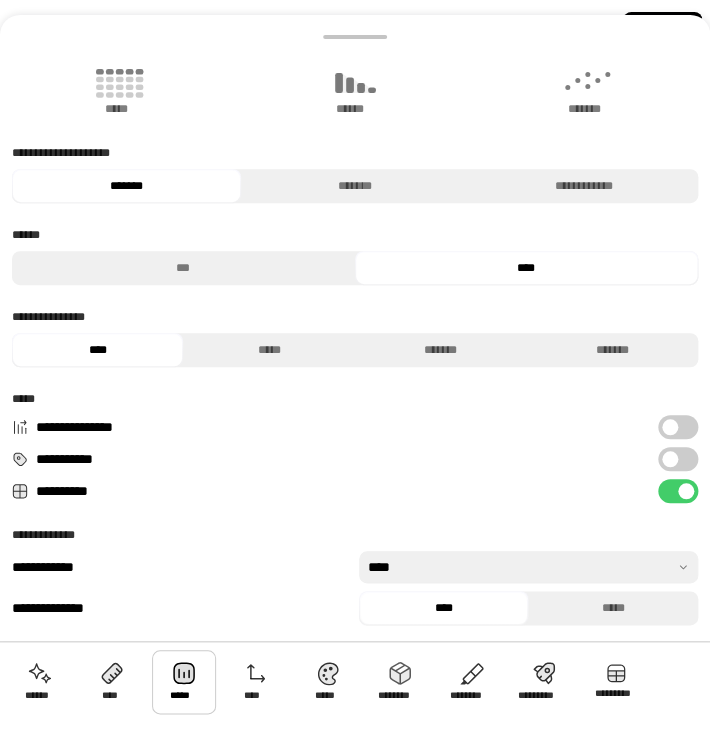 click on "**********" at bounding box center (678, 459) 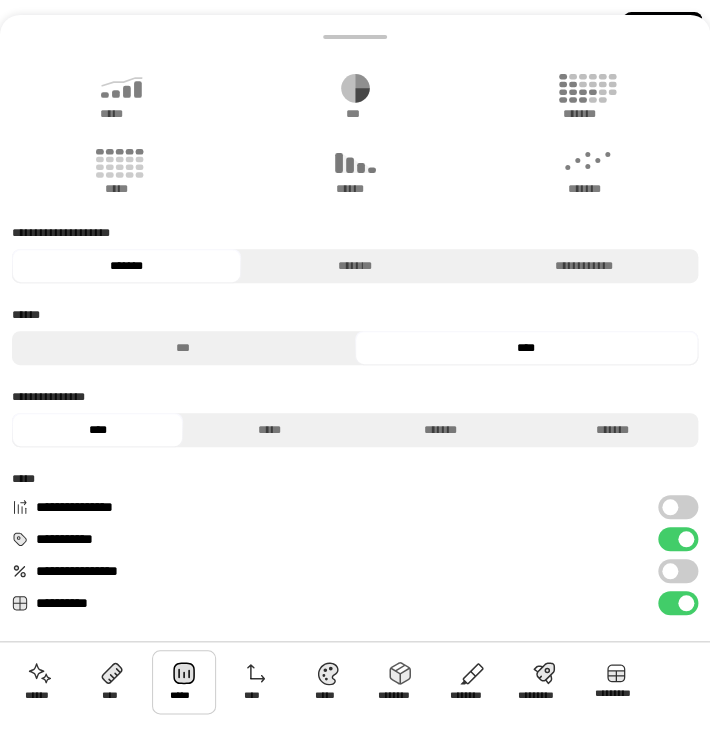 scroll, scrollTop: 0, scrollLeft: 0, axis: both 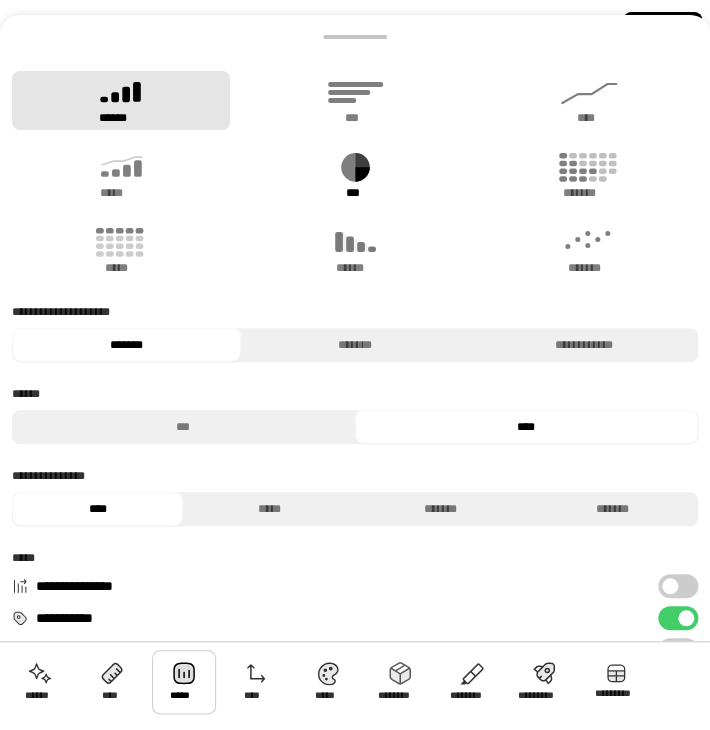 click on "***" at bounding box center (355, 175) 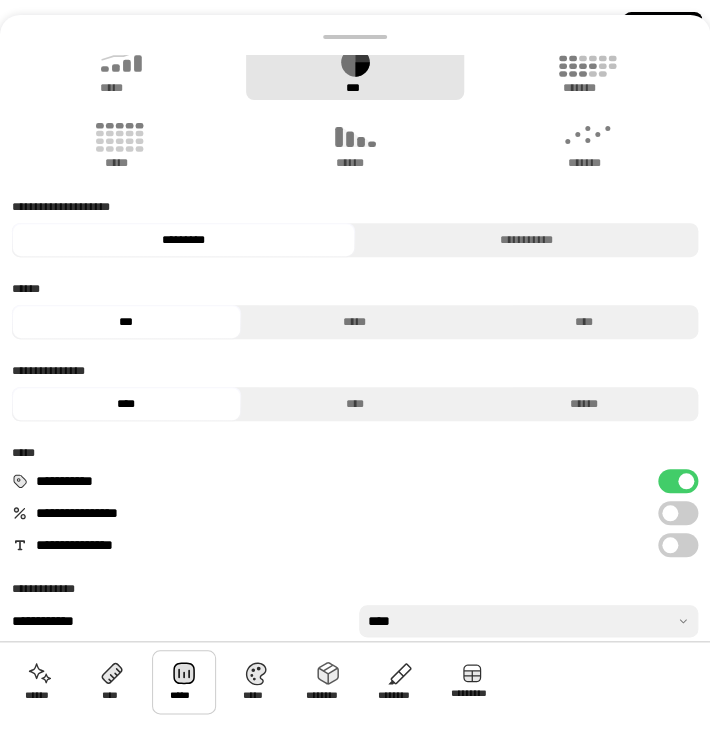 scroll, scrollTop: 159, scrollLeft: 0, axis: vertical 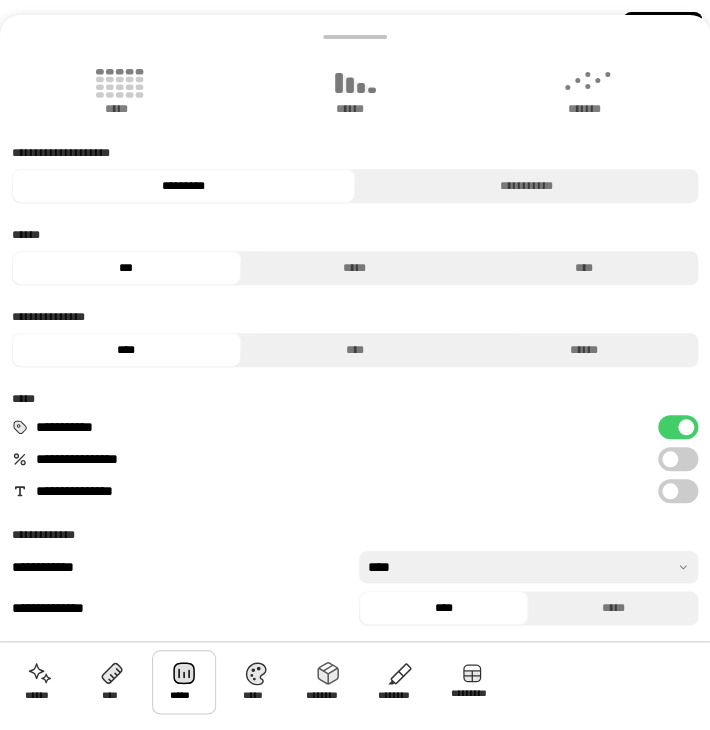 click on "**********" at bounding box center [678, 459] 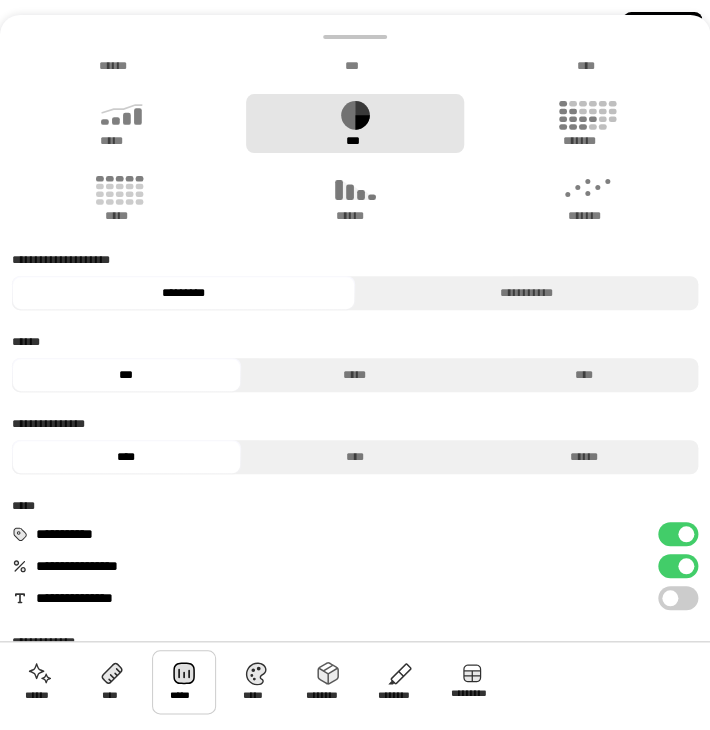 scroll, scrollTop: 0, scrollLeft: 0, axis: both 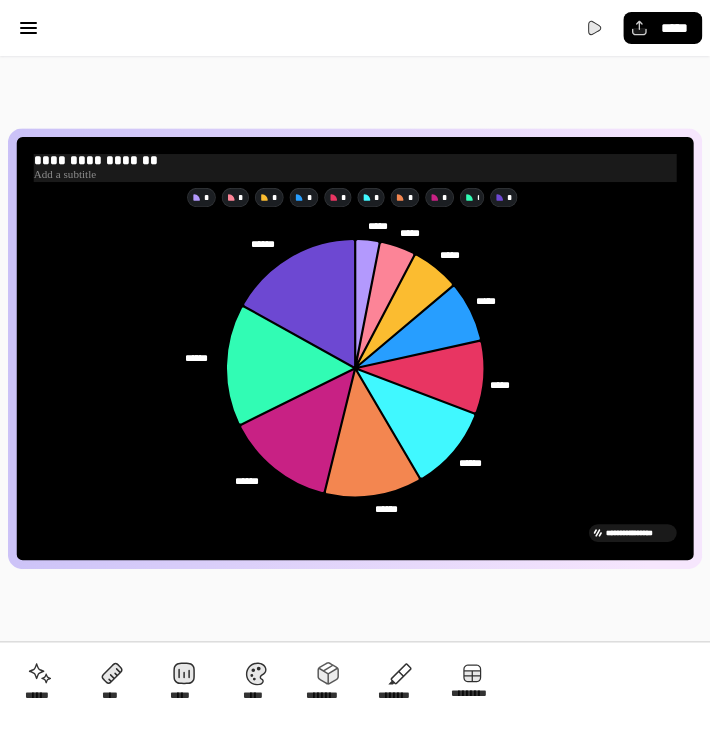 click on "**********" at bounding box center [355, 161] 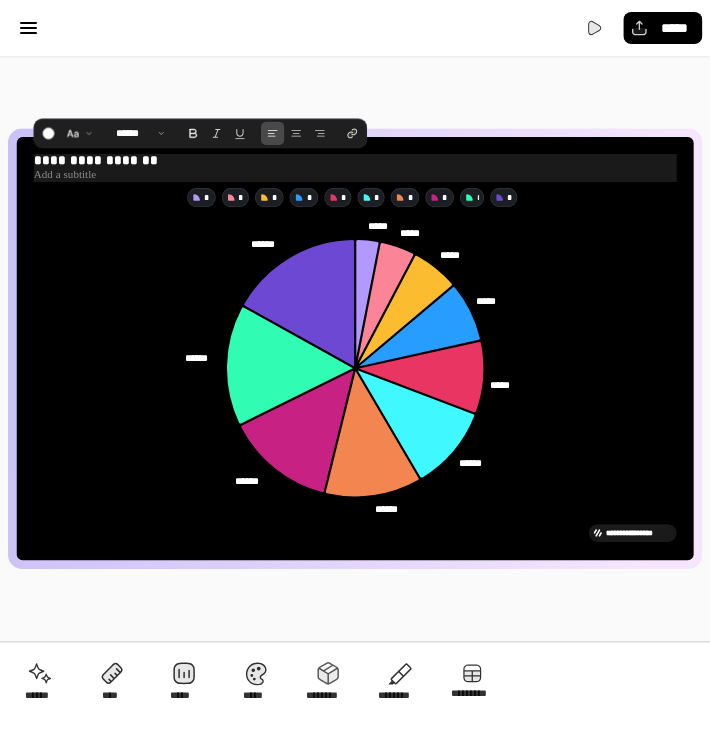 select on "*" 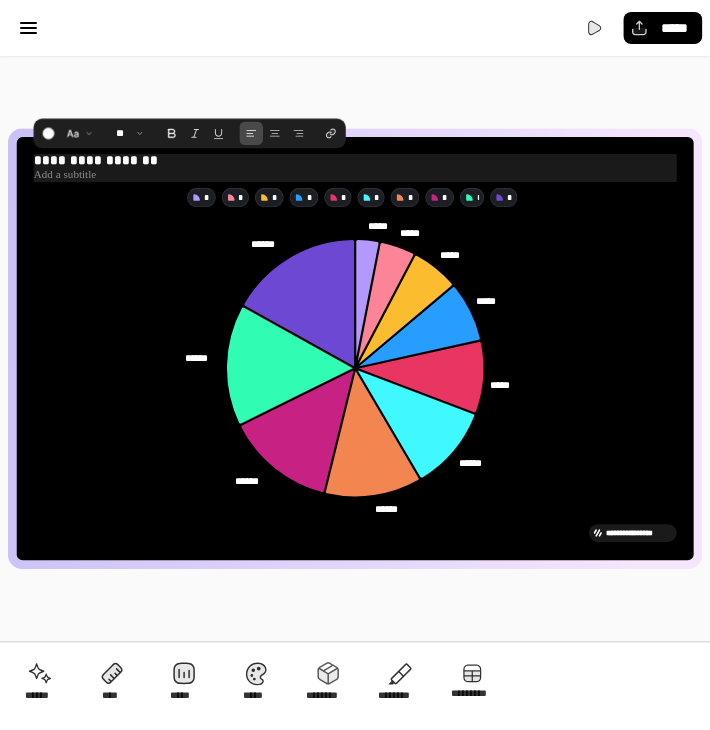 type 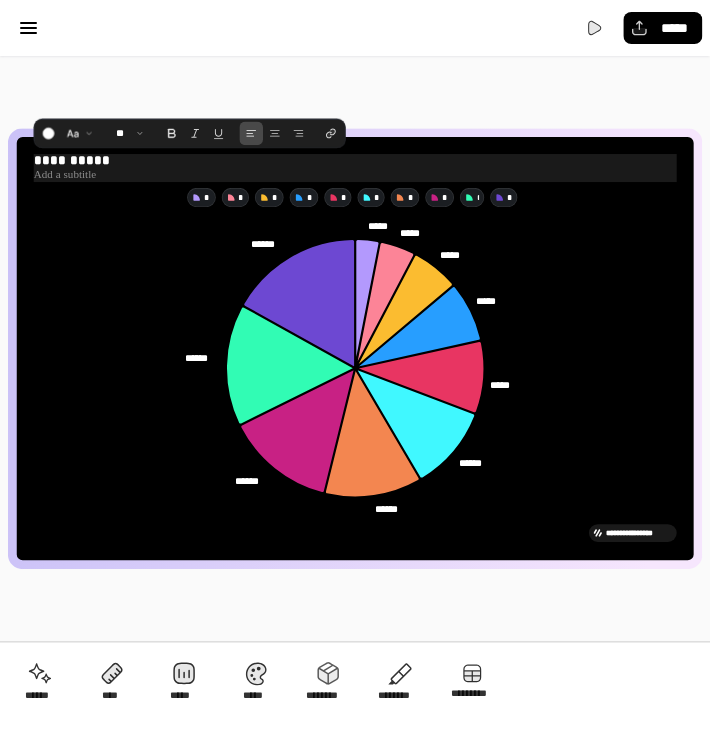click on "**********" at bounding box center [355, 161] 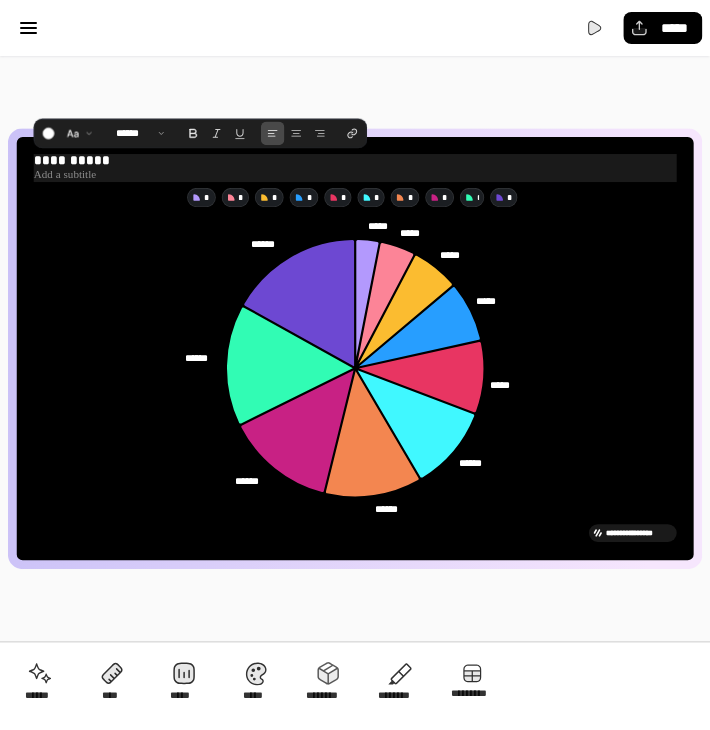 select on "*" 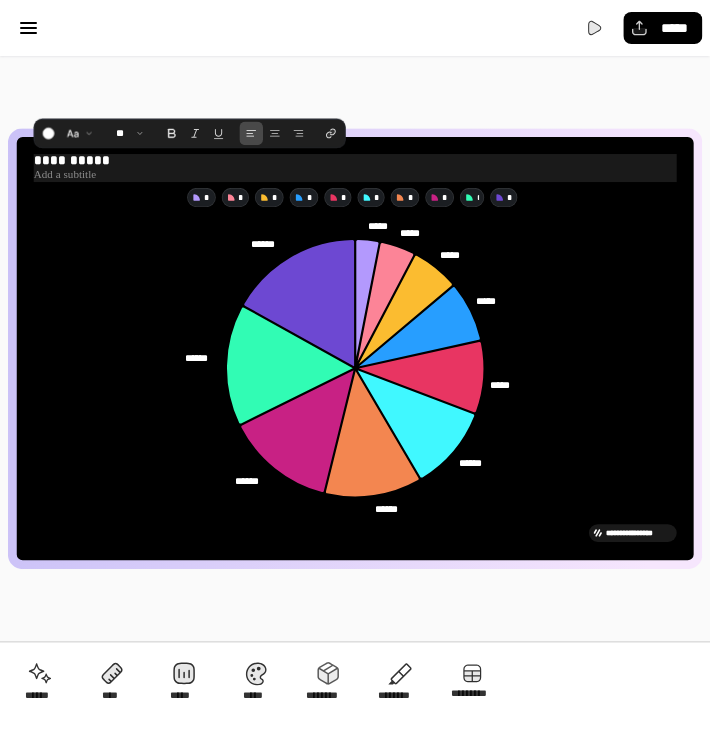 click on "**********" at bounding box center [355, 161] 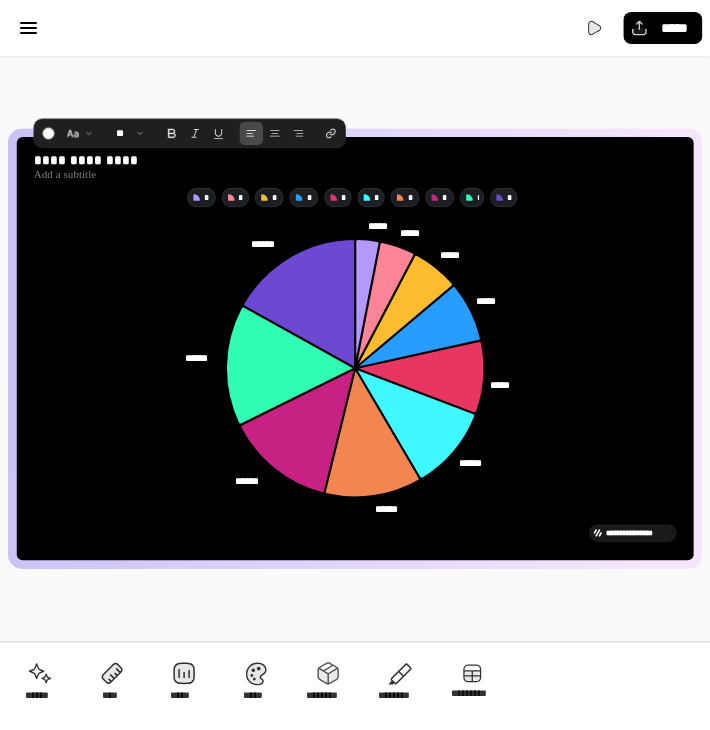 click on "* * * * * * * * * *" at bounding box center [355, 197] 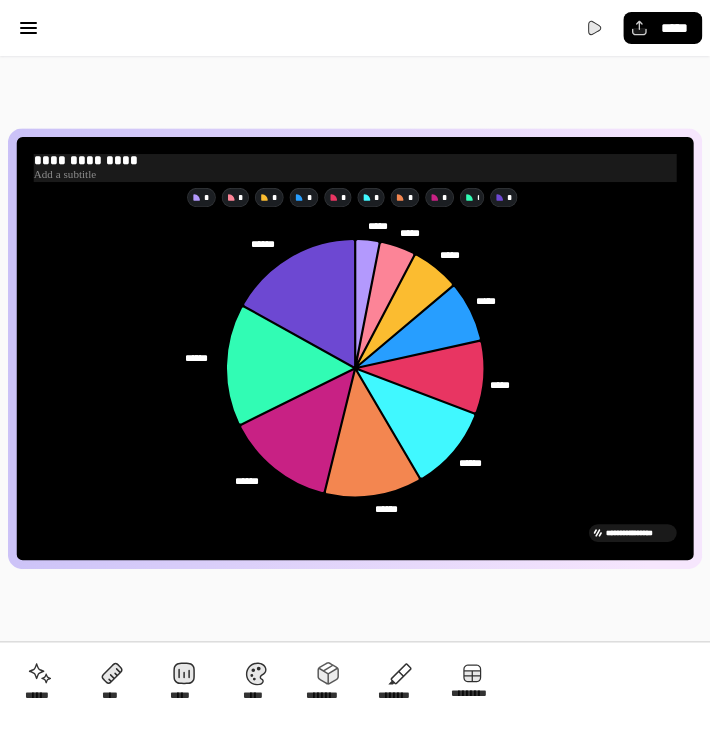 click on "**********" at bounding box center (355, 161) 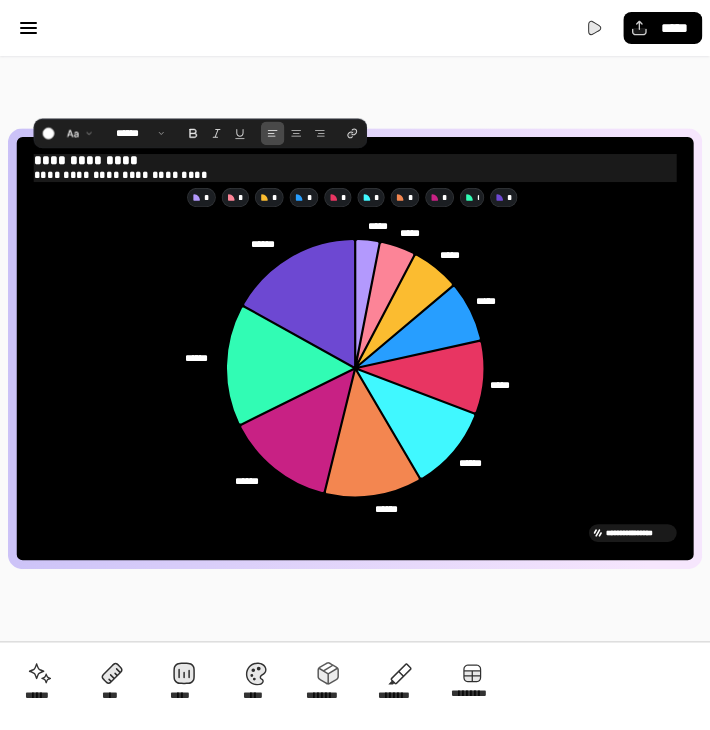 click on "**********" at bounding box center (355, 175) 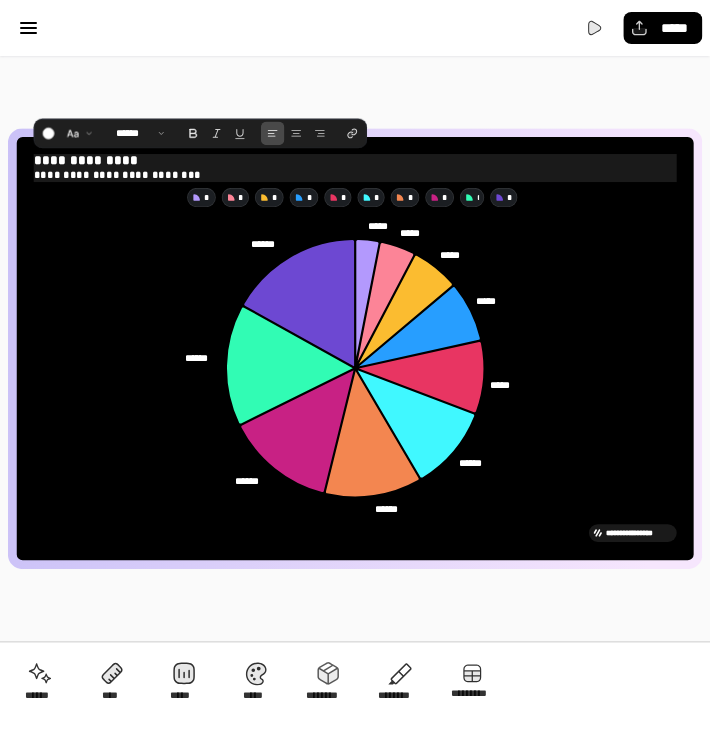 click on "**********" at bounding box center [355, 161] 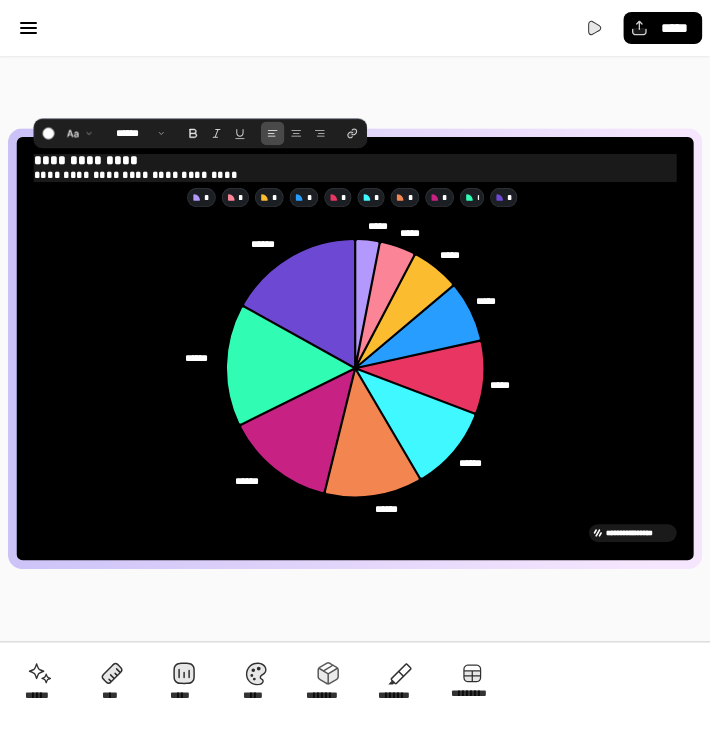 click on "**********" at bounding box center [355, 161] 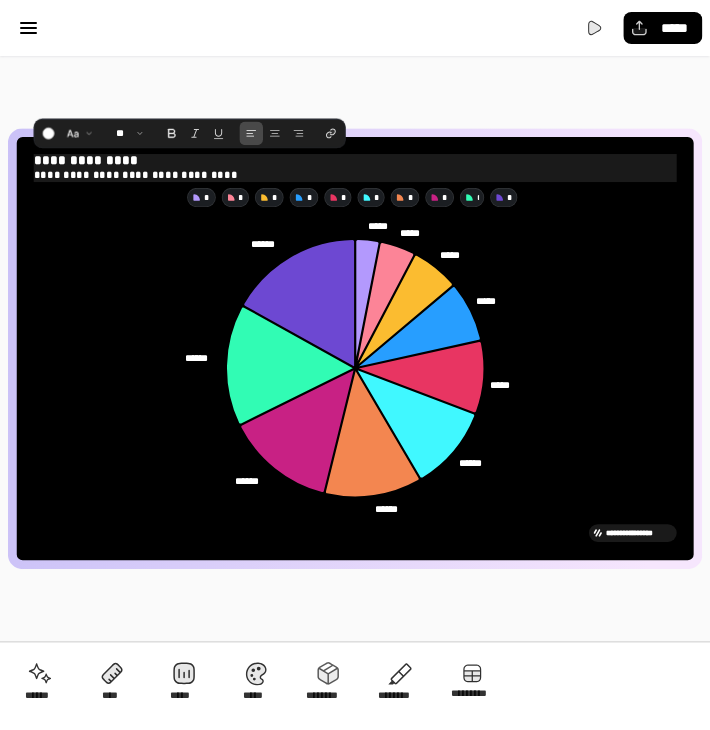 click on "**********" at bounding box center [355, 175] 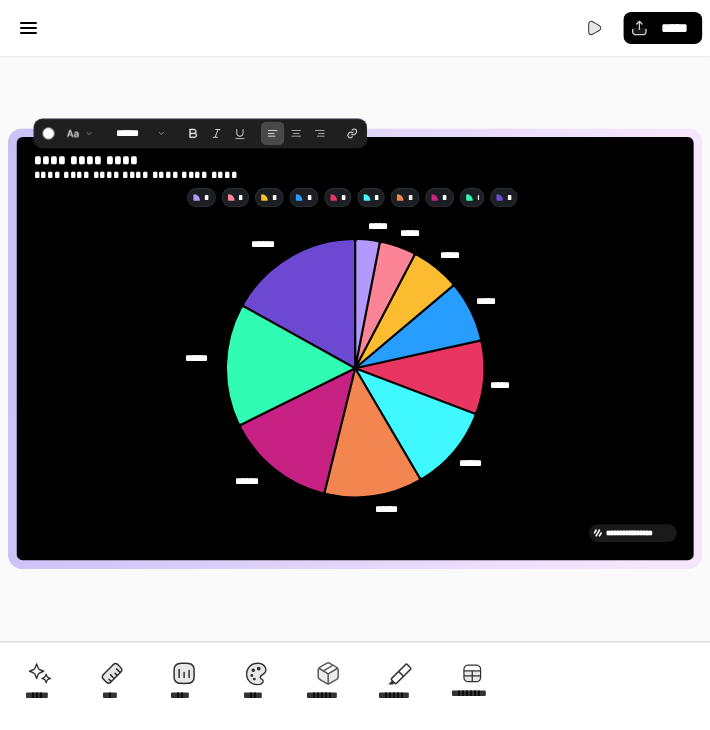 click 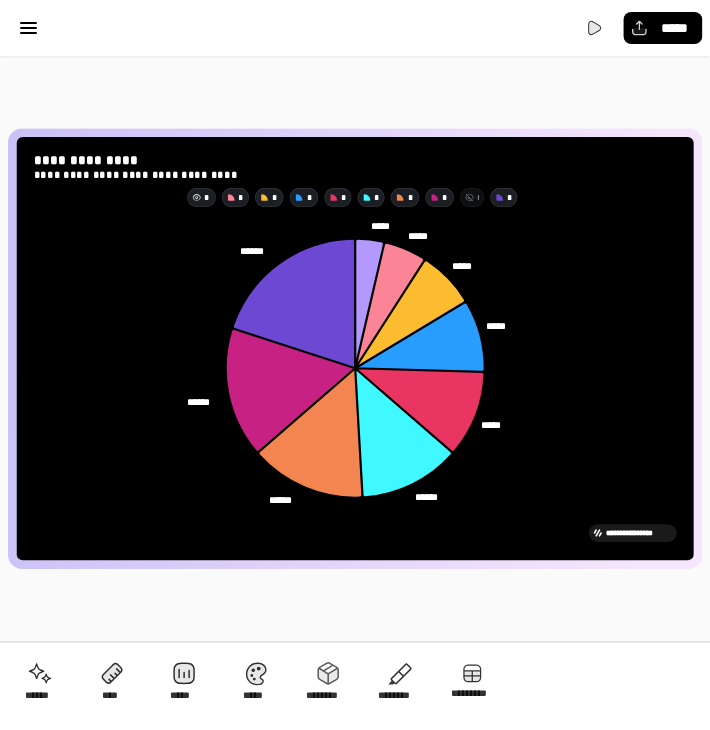 click 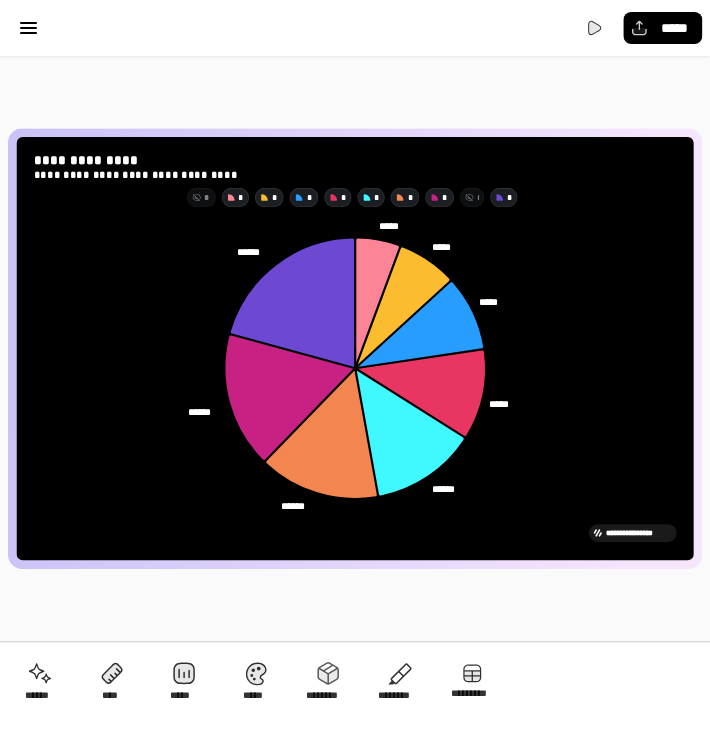 click on "*" at bounding box center (207, 197) 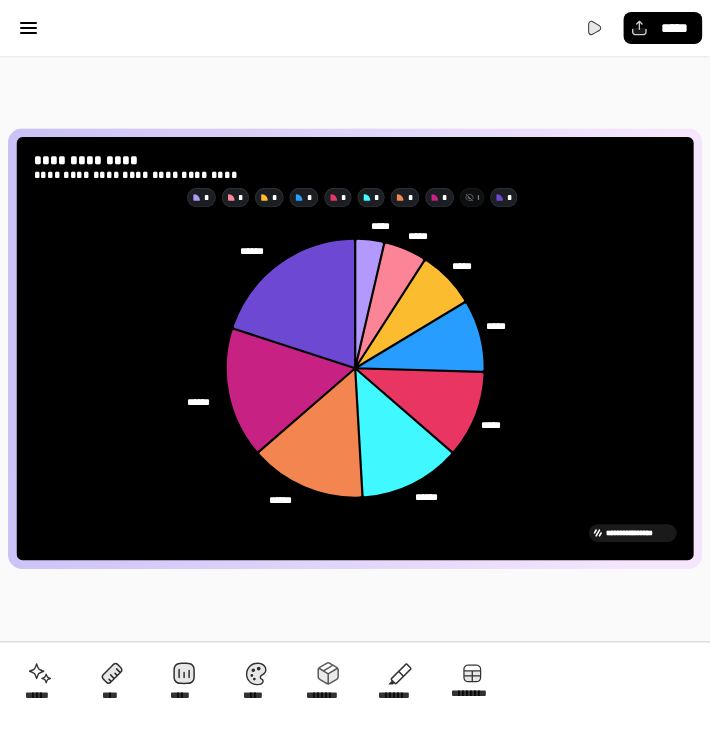 click 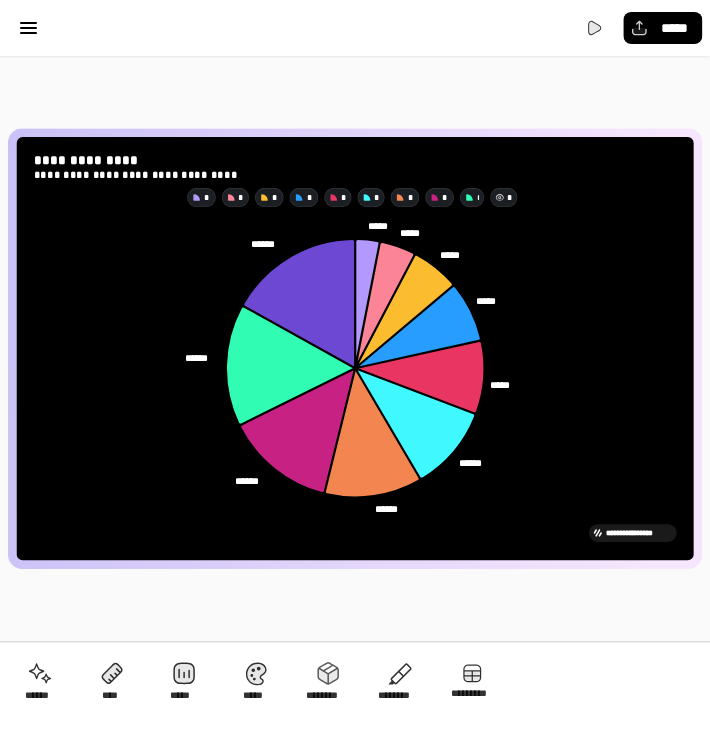 click 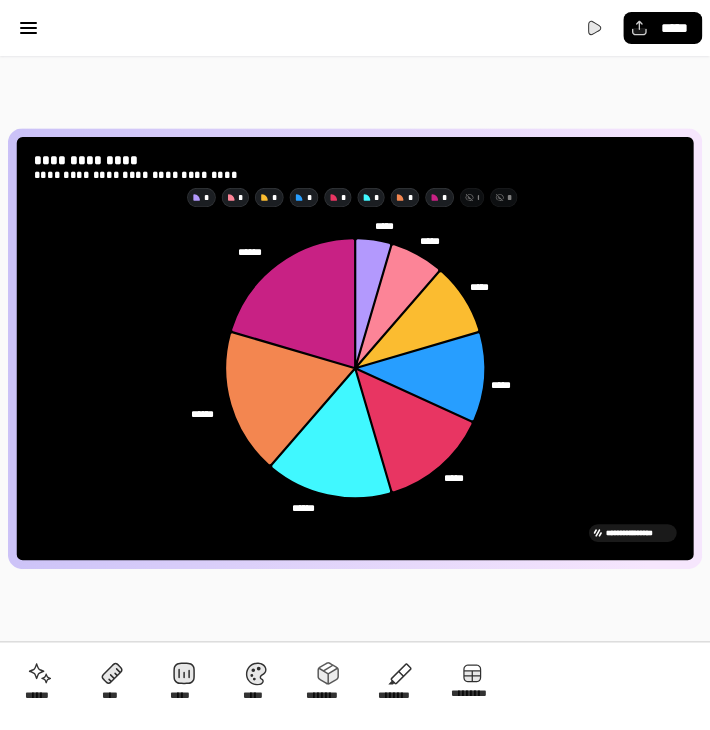 click on "*" at bounding box center [445, 197] 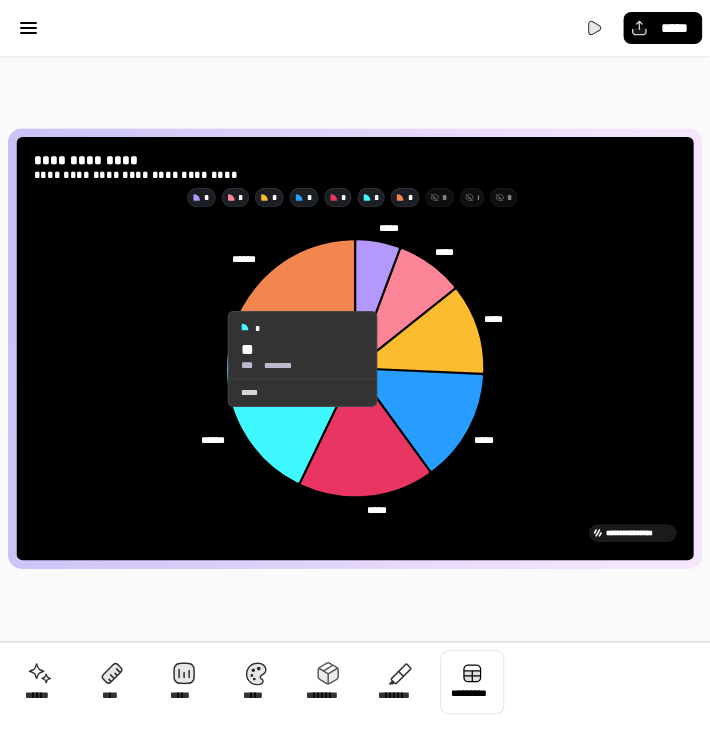 click at bounding box center [472, 682] 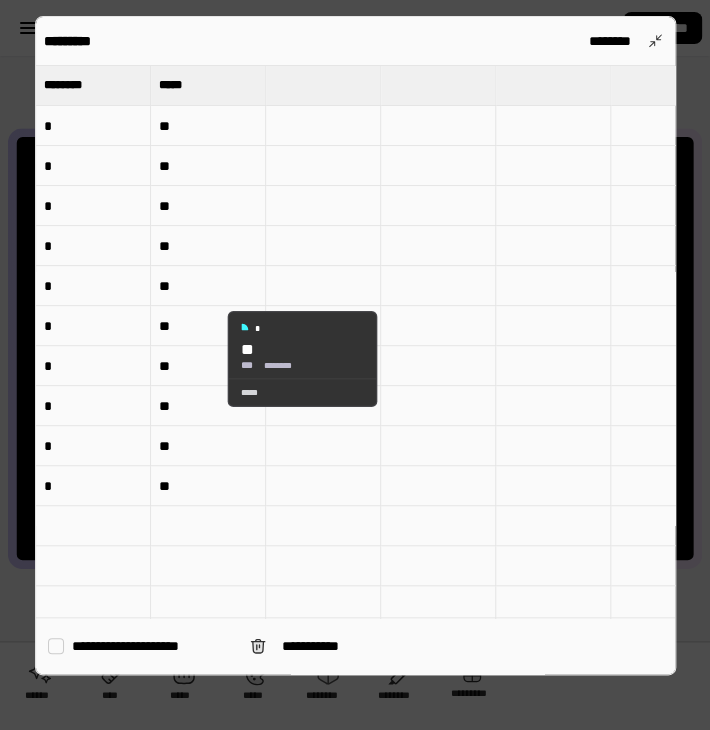 click on "**********" at bounding box center (355, 345) 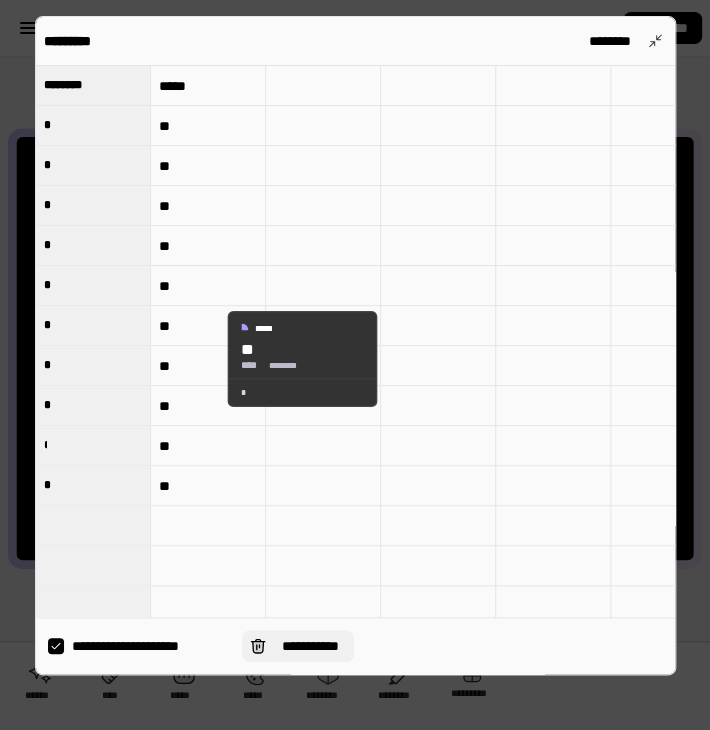 click on "**********" at bounding box center (298, 646) 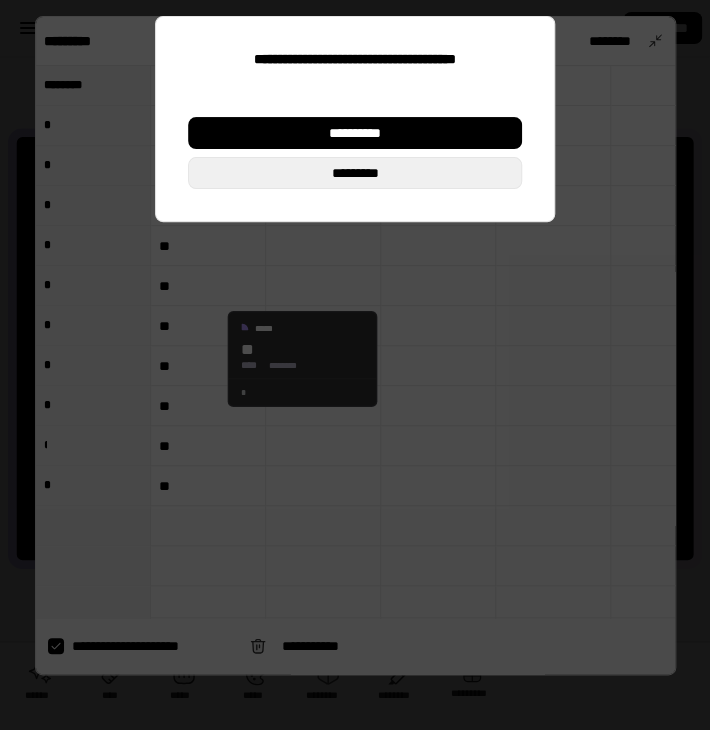 click on "*********" at bounding box center [355, 173] 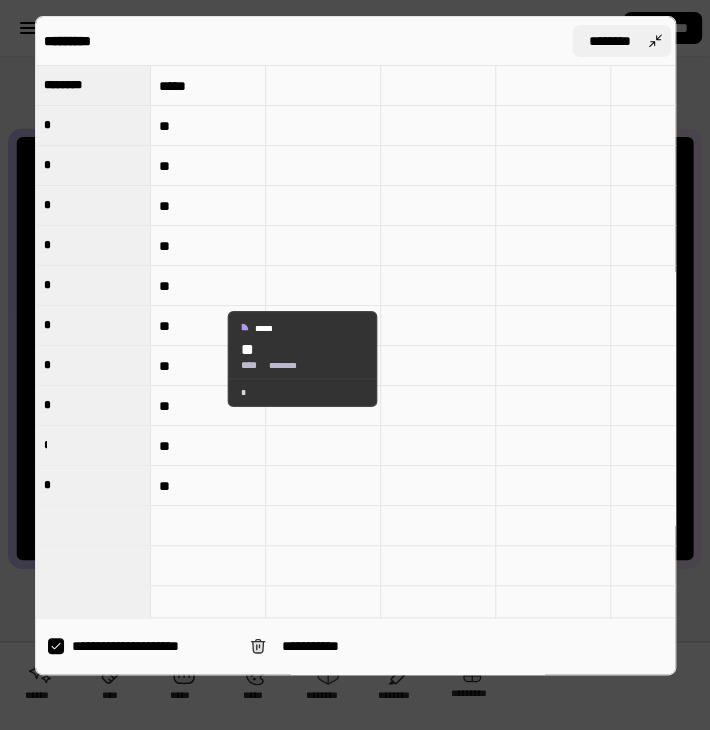 click on "********" at bounding box center [621, 41] 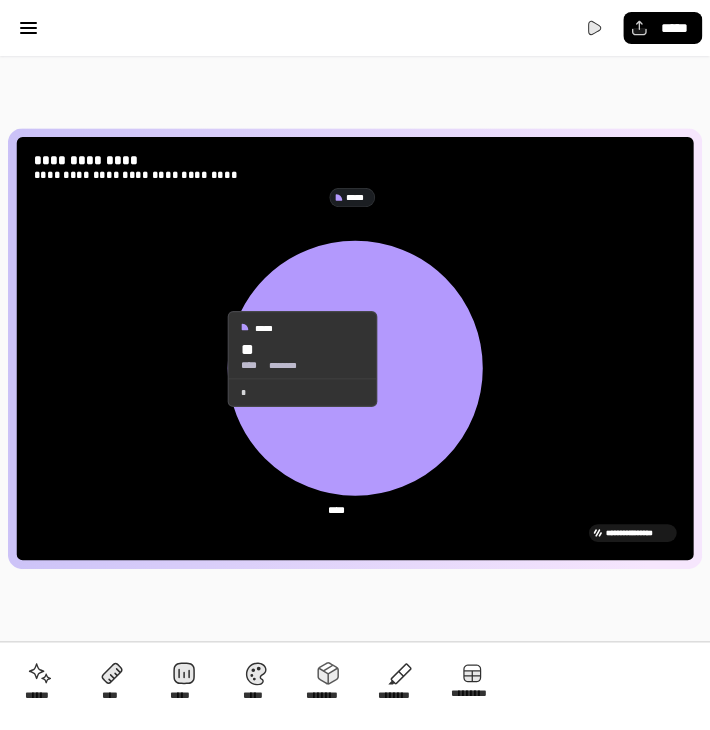 click on "**********" at bounding box center (355, 348) 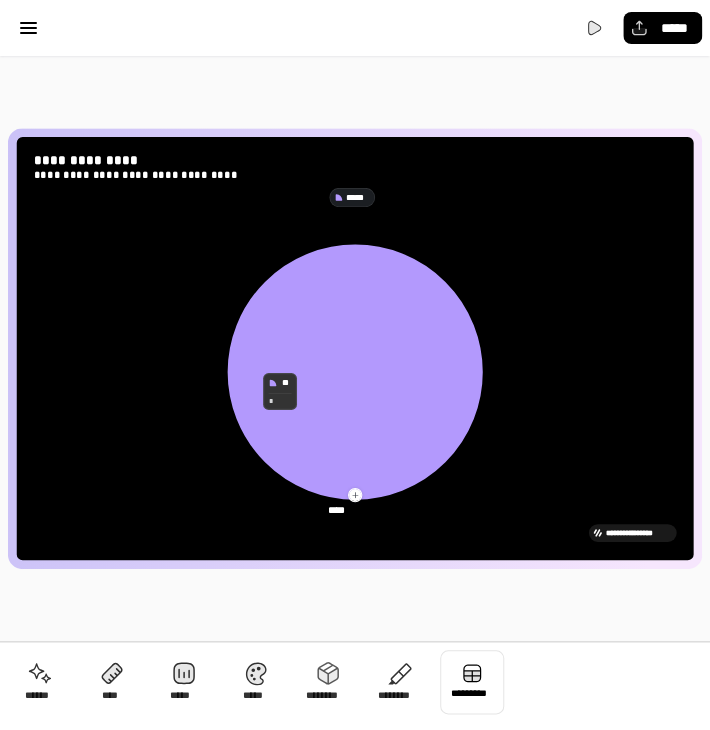 click at bounding box center (472, 682) 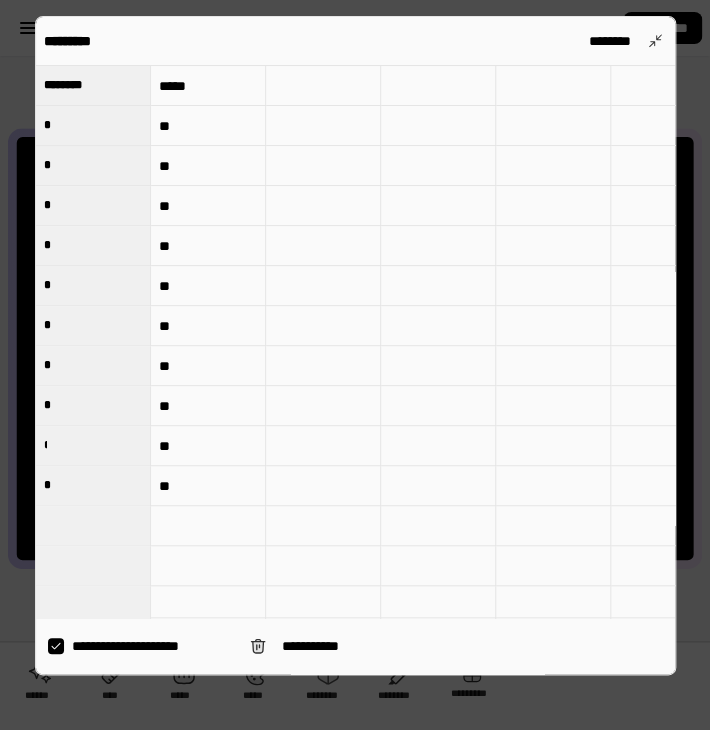 click on "**********" at bounding box center [141, 646] 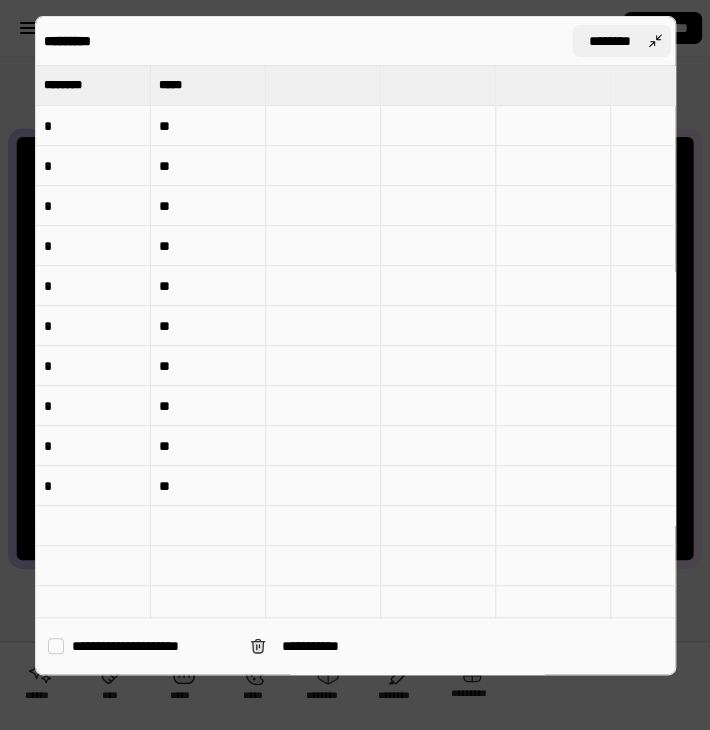click on "********" at bounding box center [621, 41] 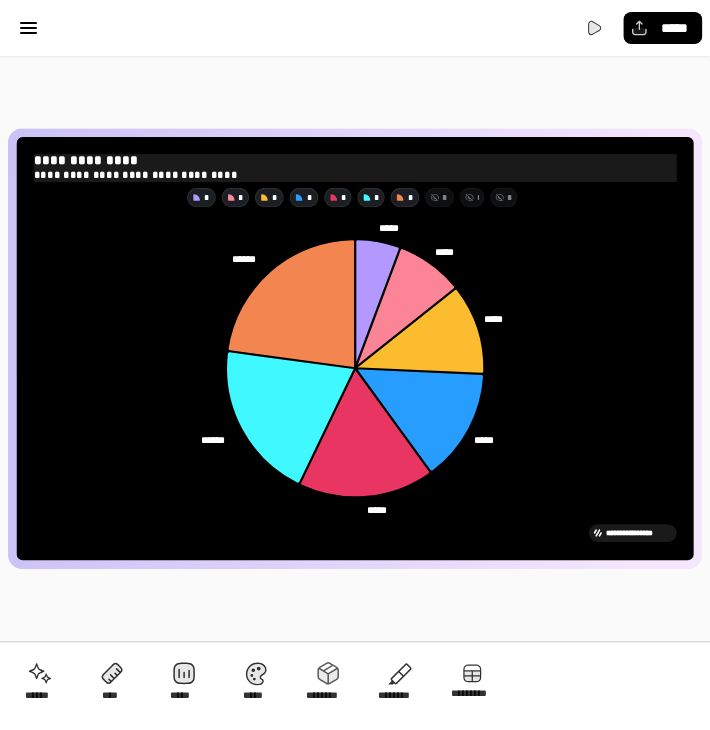click on "**********" at bounding box center (355, 175) 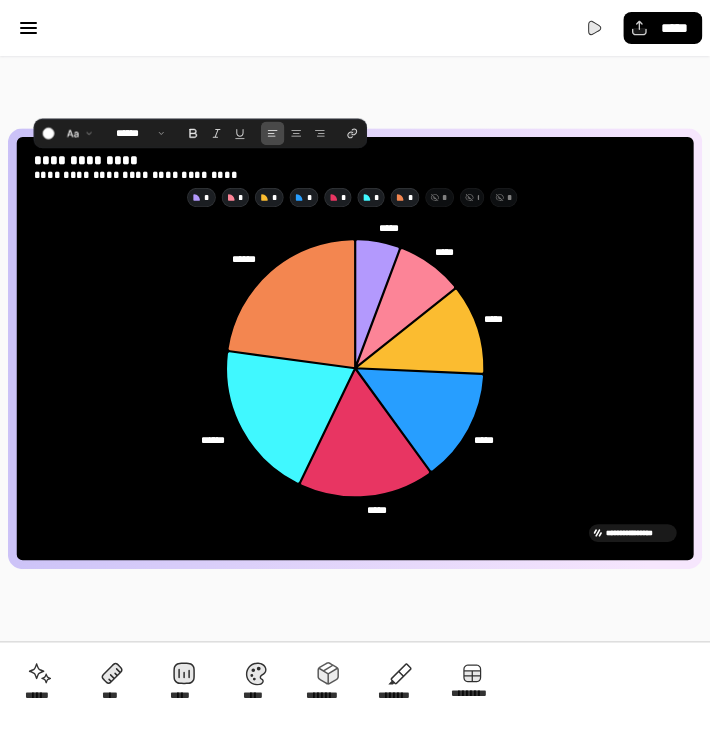 click on "*" at bounding box center (410, 197) 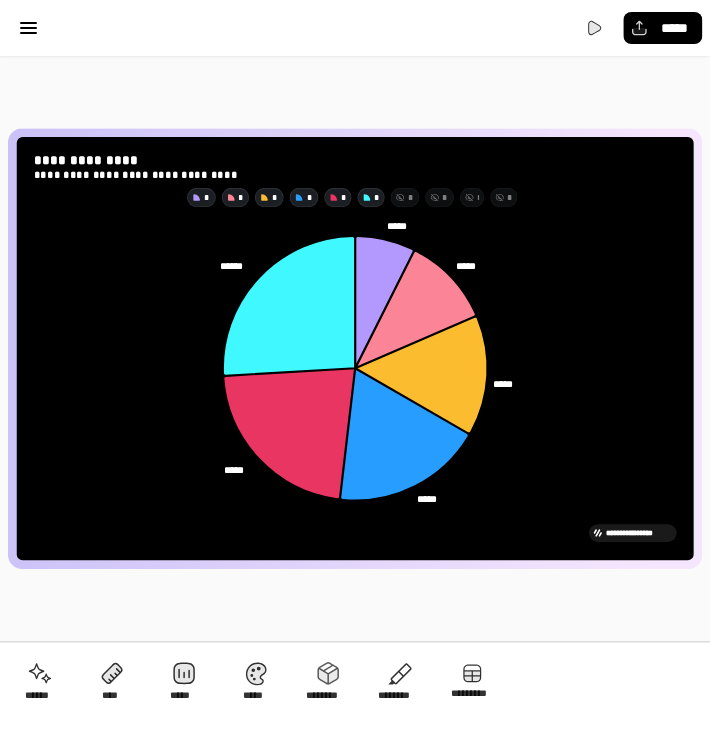 click 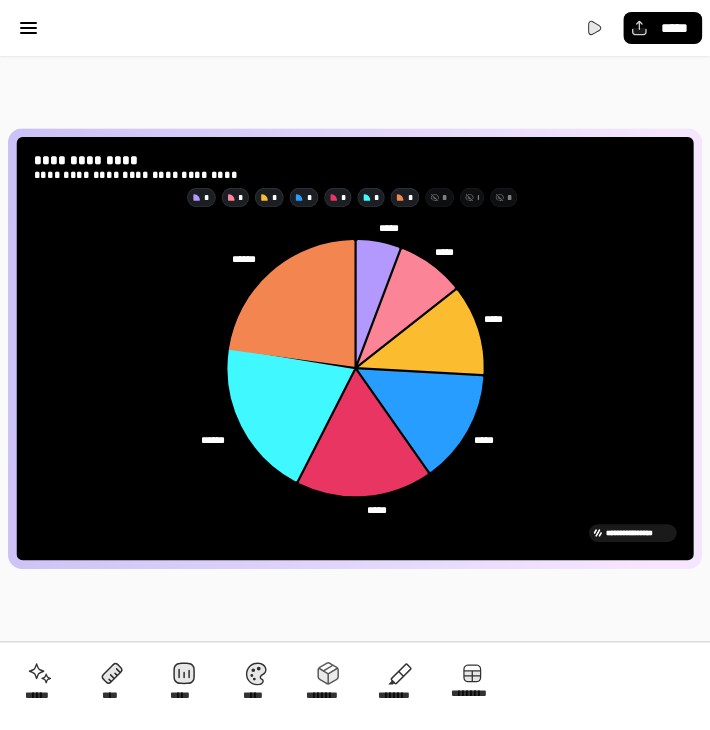 click 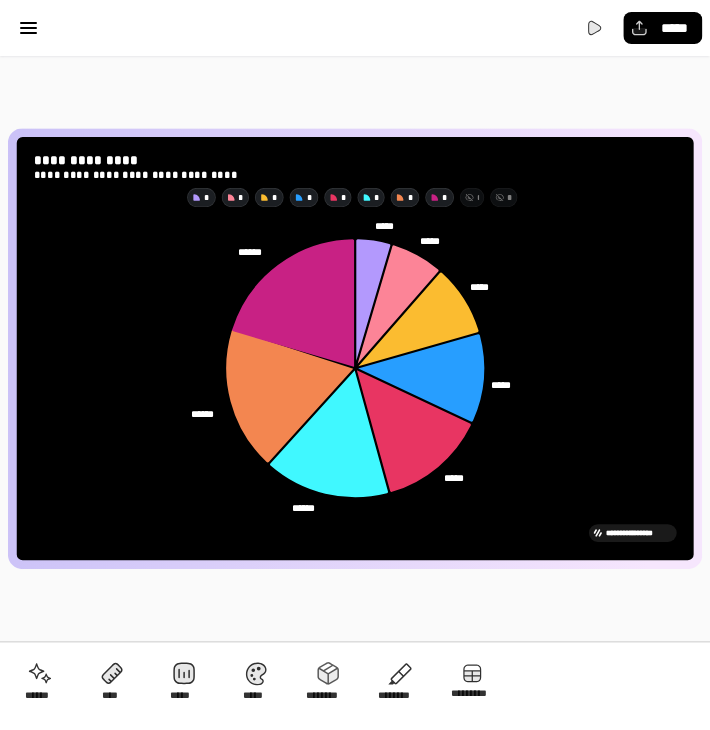 click 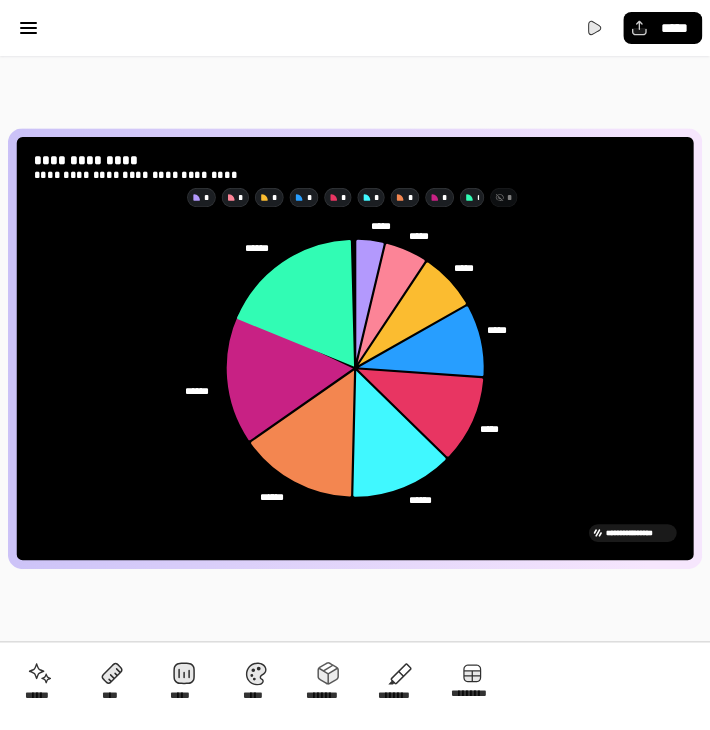 click on "*" at bounding box center [503, 197] 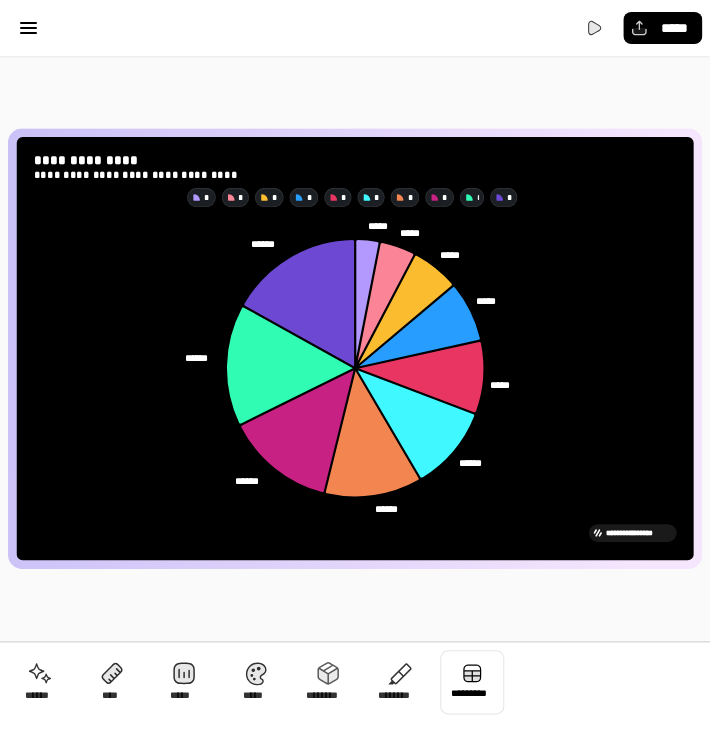 click at bounding box center (472, 682) 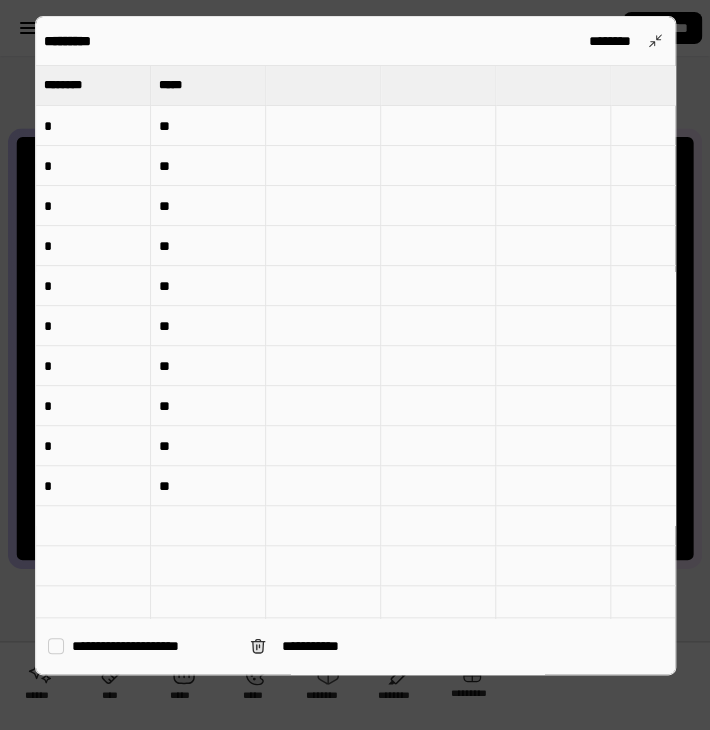 click at bounding box center (323, 126) 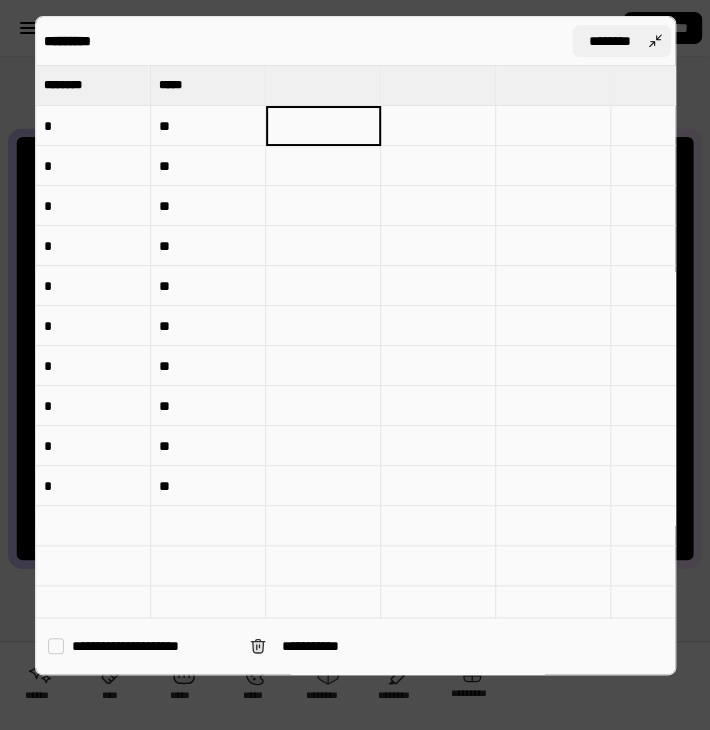 click on "********" at bounding box center [621, 41] 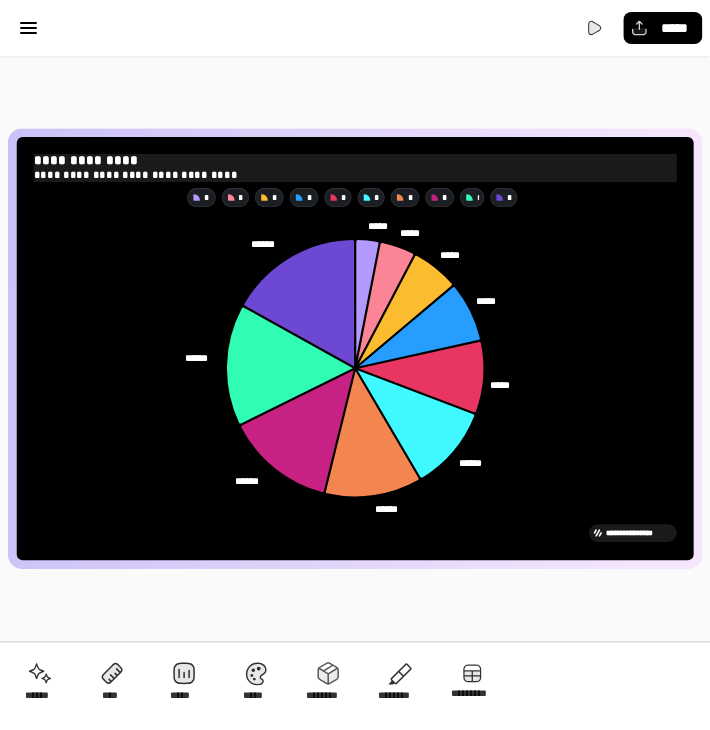 click on "**********" at bounding box center [355, 161] 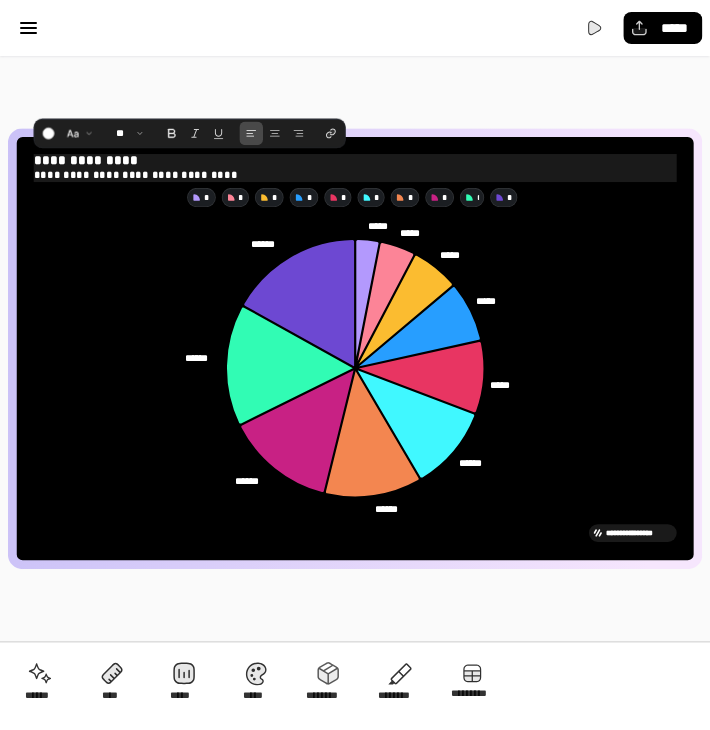select on "****" 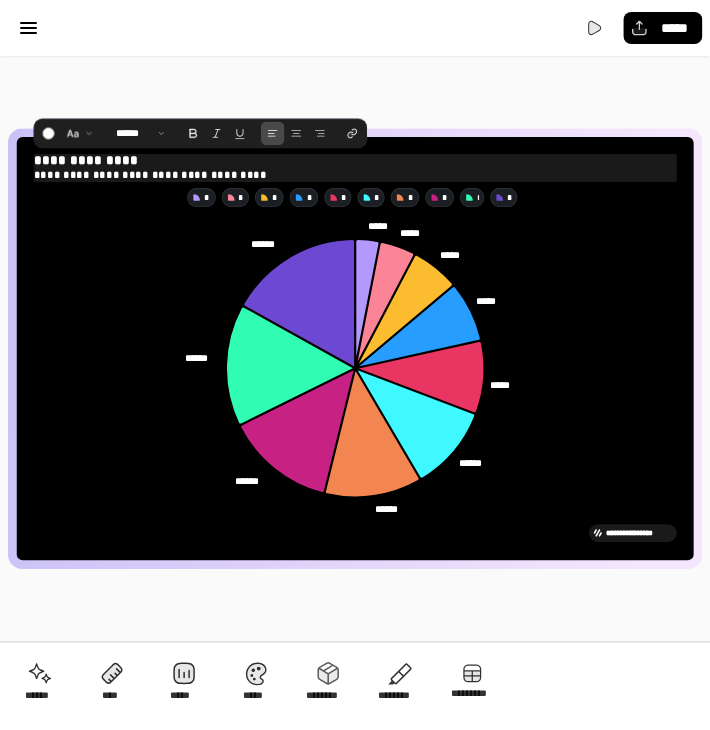 click on "**********" at bounding box center (355, 175) 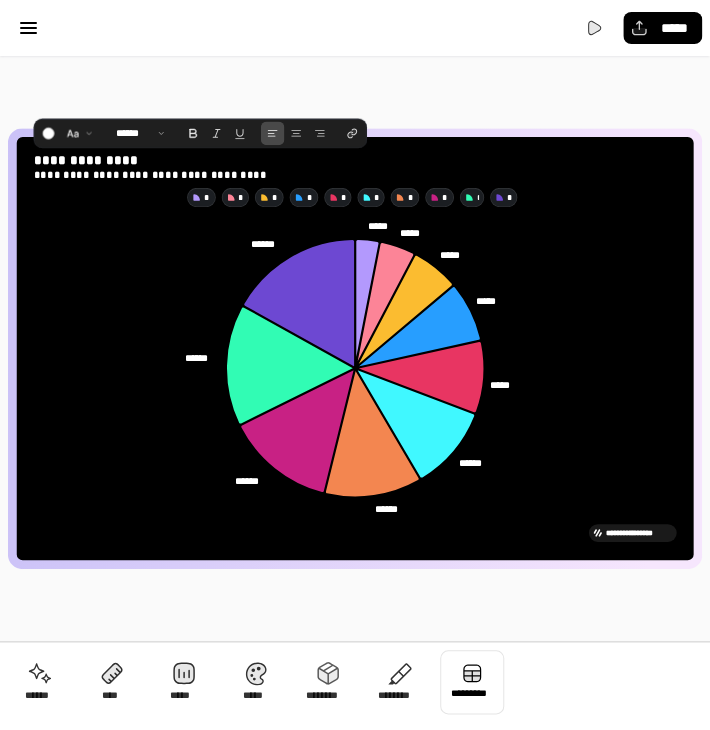 click at bounding box center (472, 682) 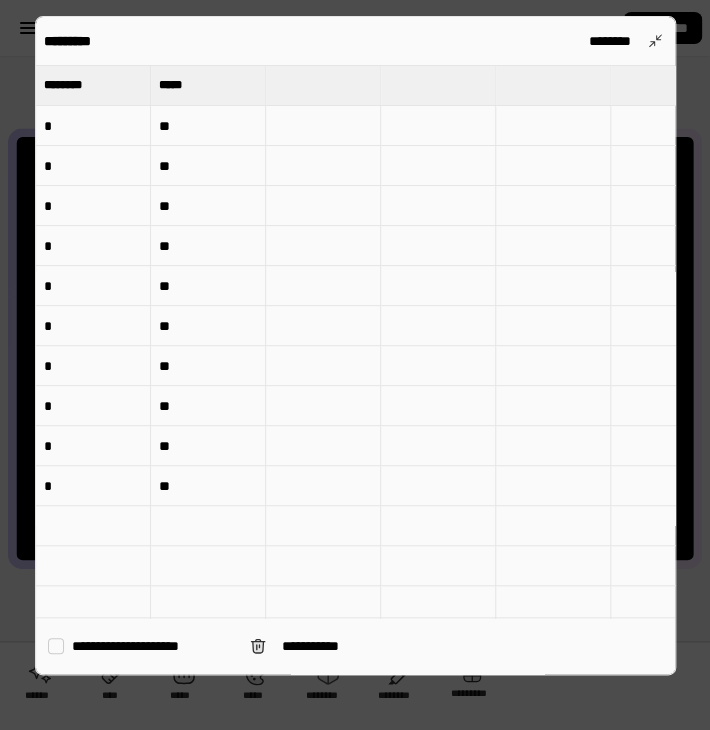 click at bounding box center [323, 486] 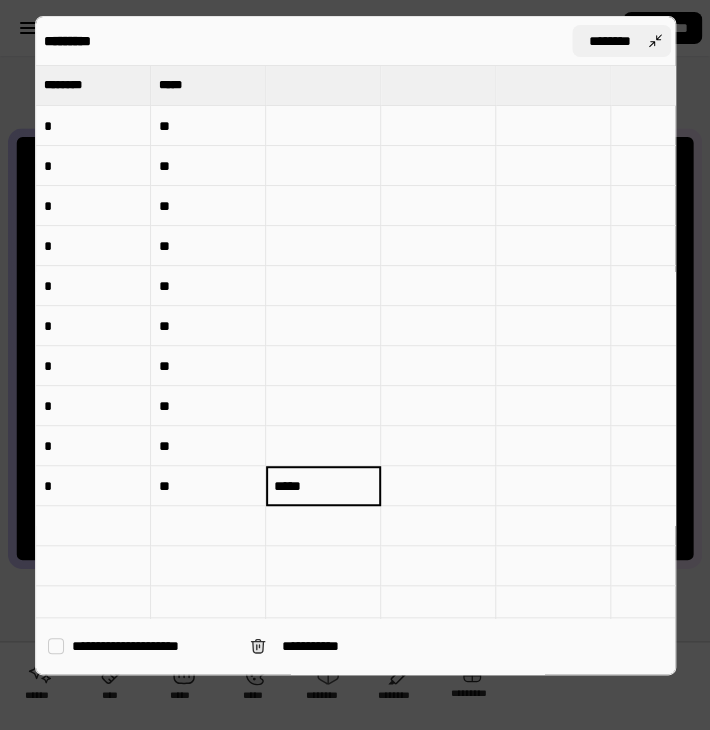 type on "*****" 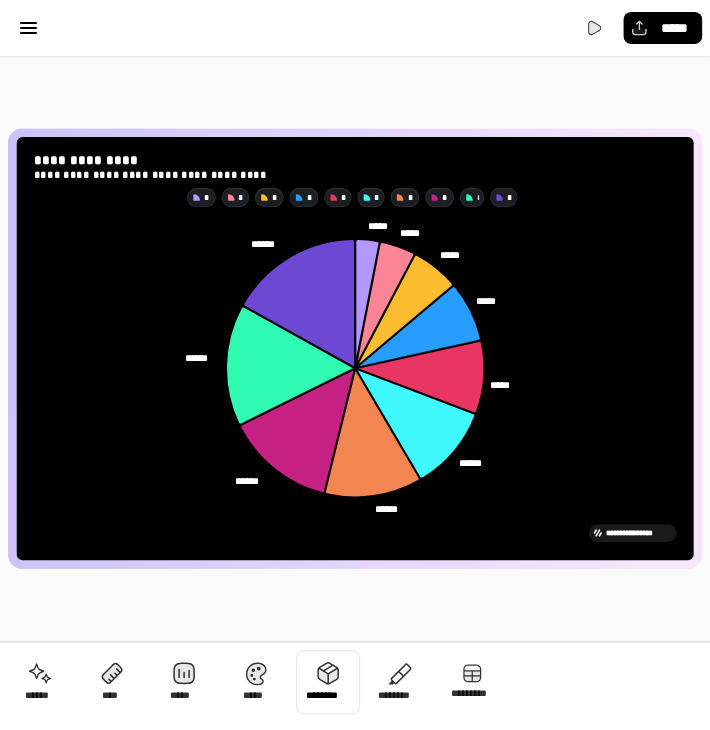 click at bounding box center (328, 682) 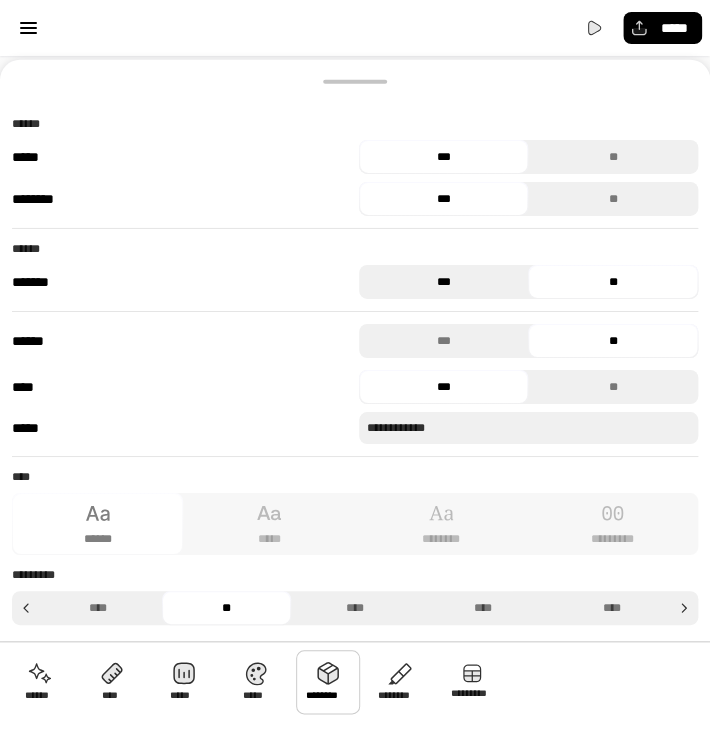 click on "***" at bounding box center [443, 282] 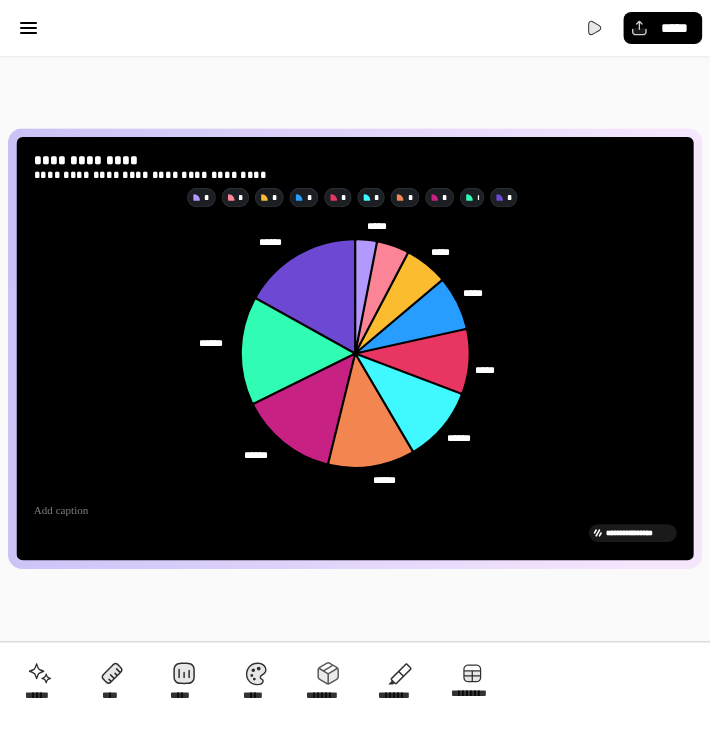 click on "* * * * * * * * * *" at bounding box center (355, 197) 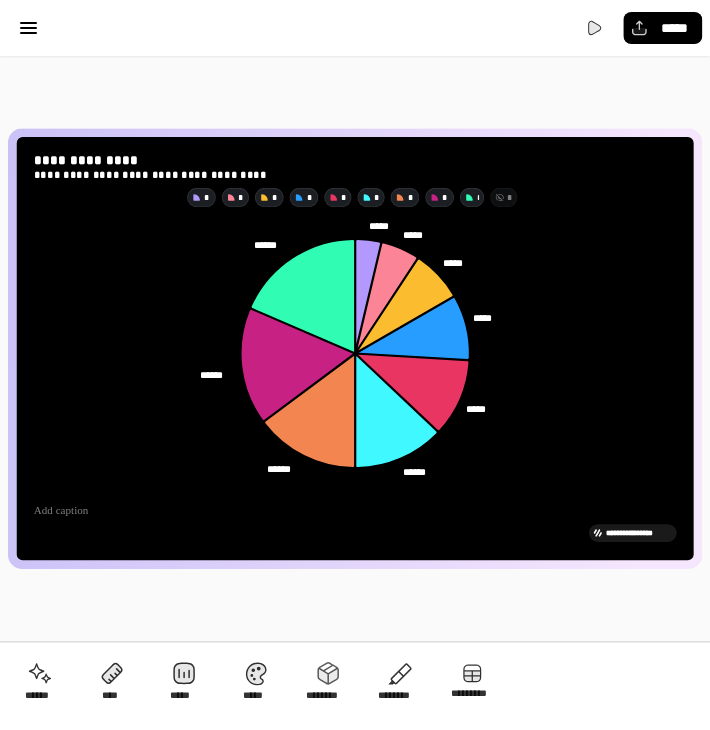 click on "*" at bounding box center [509, 197] 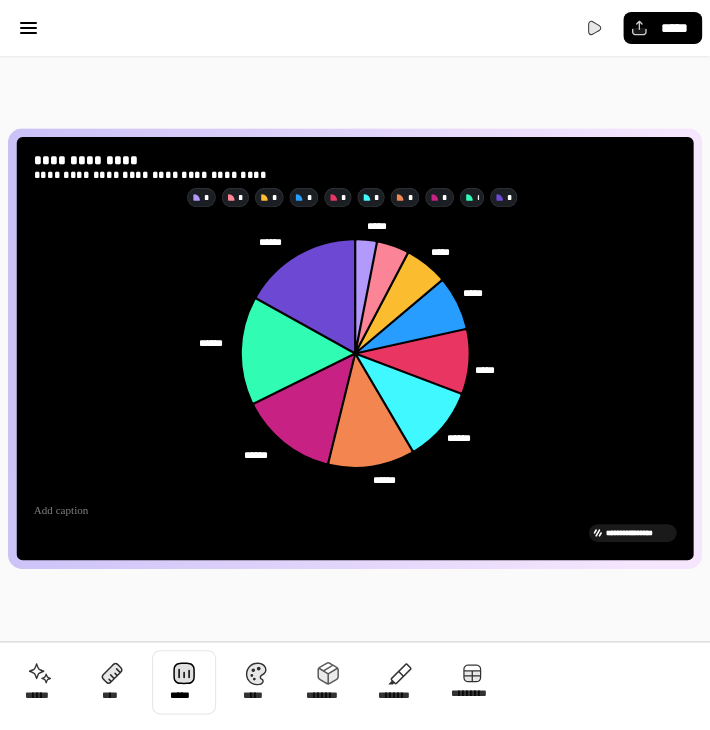 click at bounding box center [184, 682] 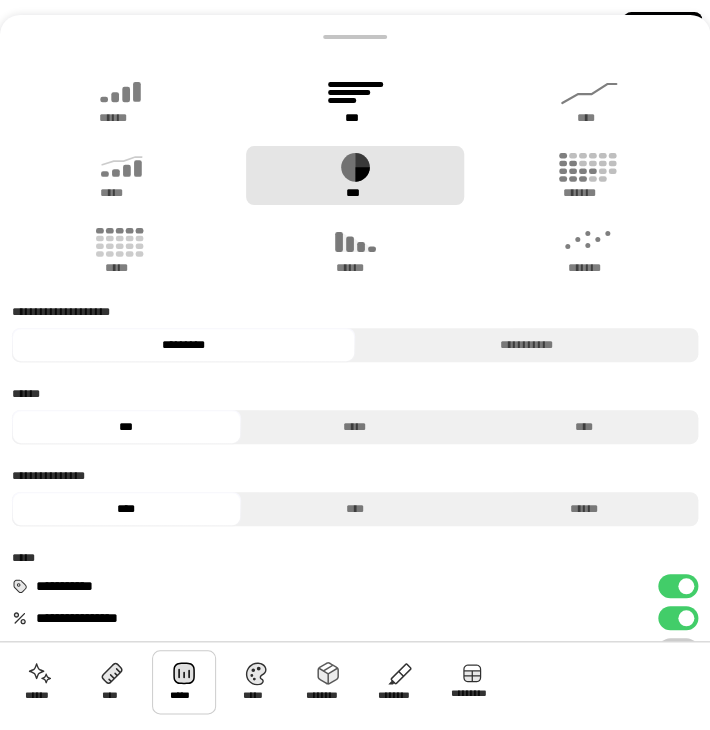 click on "***" at bounding box center (355, 100) 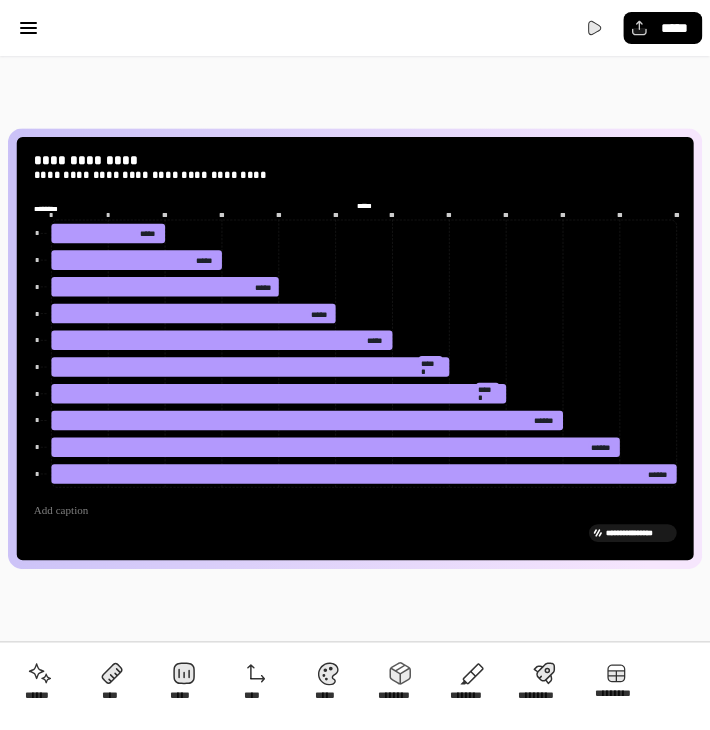 click on "**********" at bounding box center (355, 348) 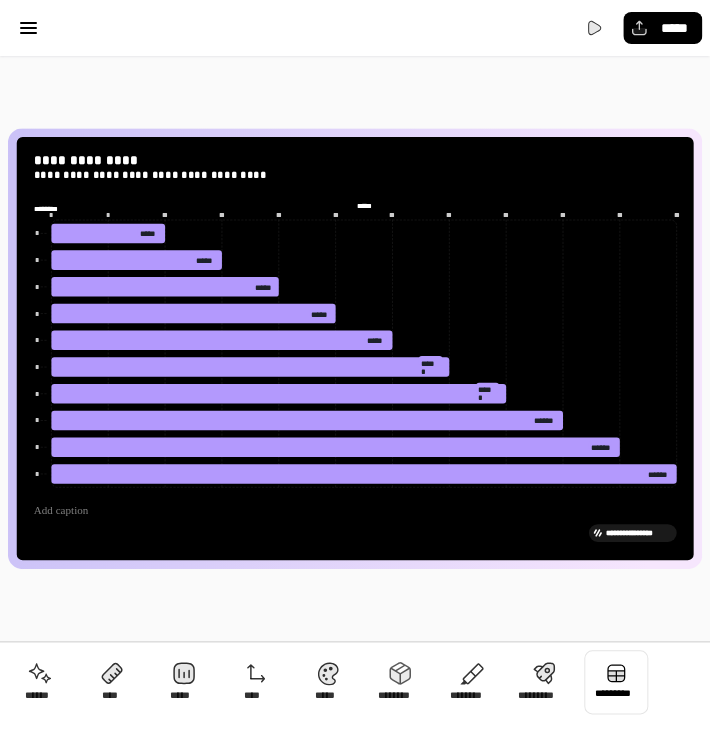 click at bounding box center [616, 682] 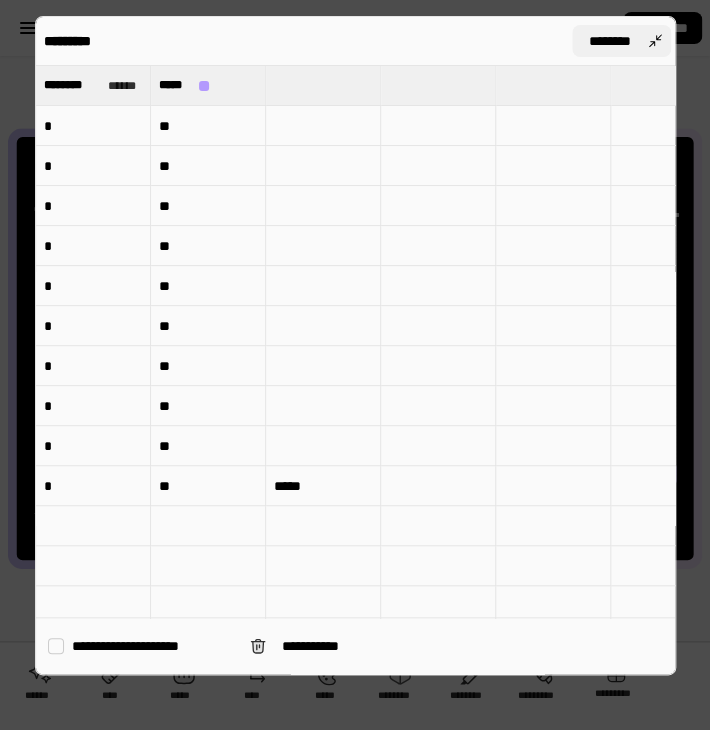 click on "********" at bounding box center [621, 41] 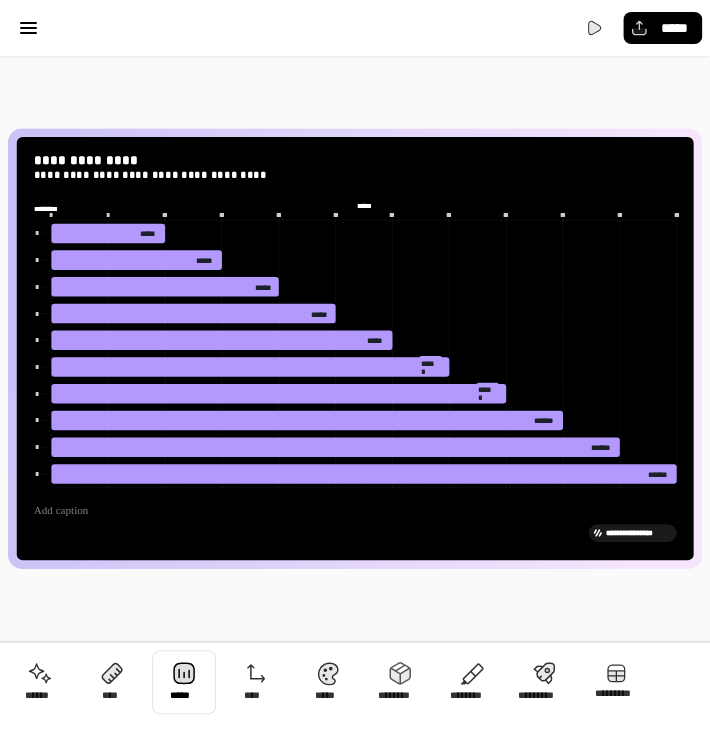 click at bounding box center [184, 682] 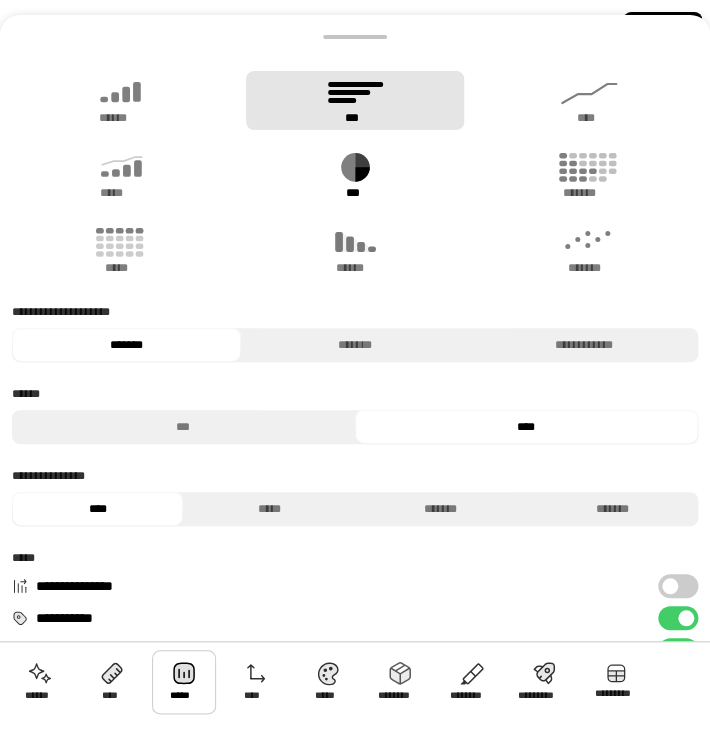 click 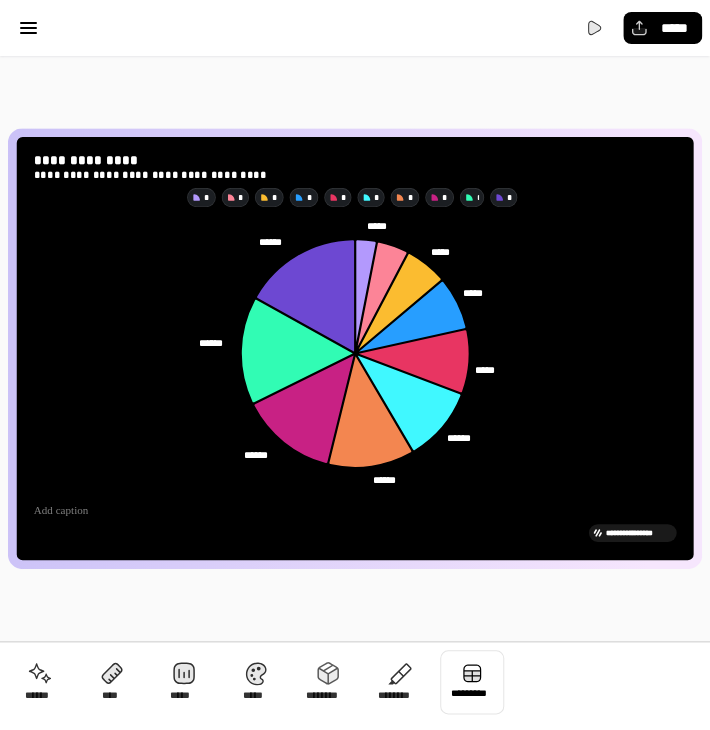 click at bounding box center [472, 682] 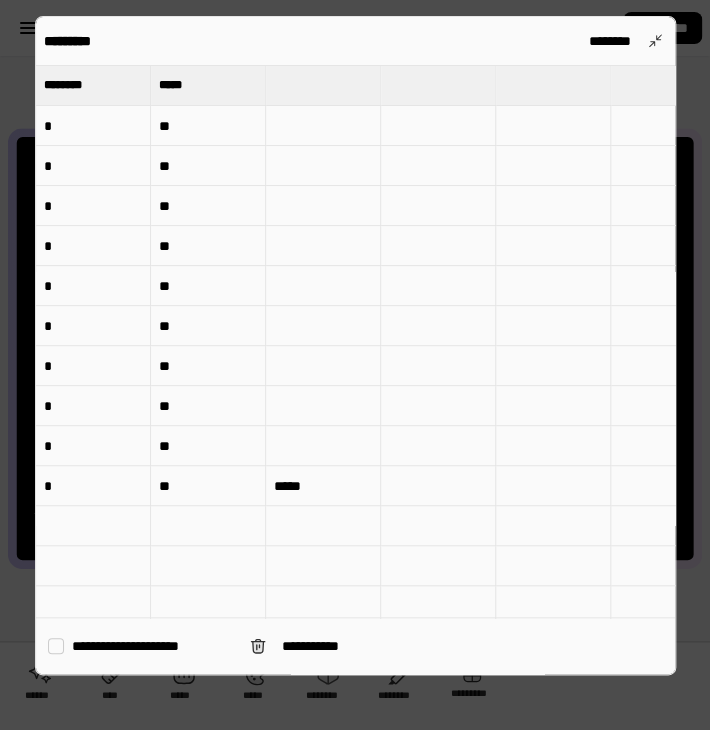 click on "*****" at bounding box center [323, 486] 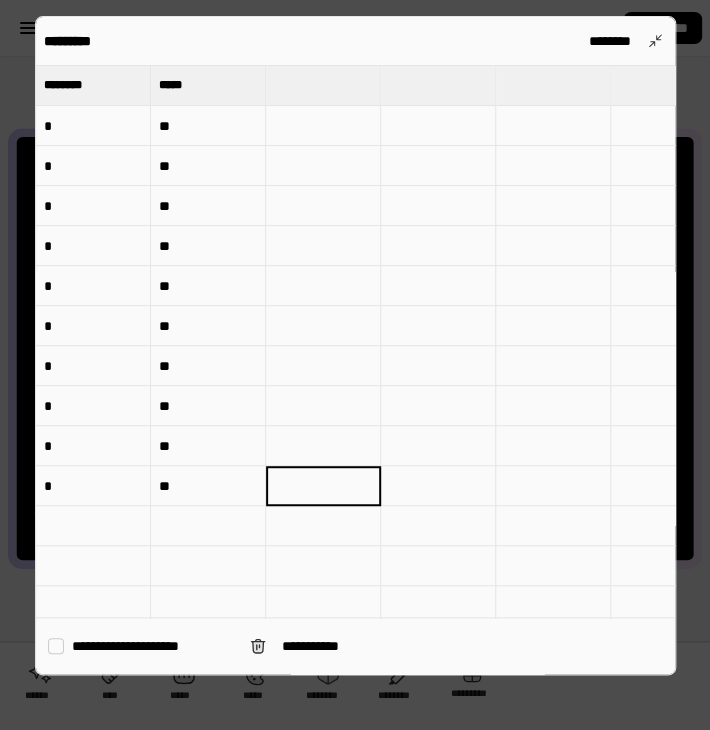 type 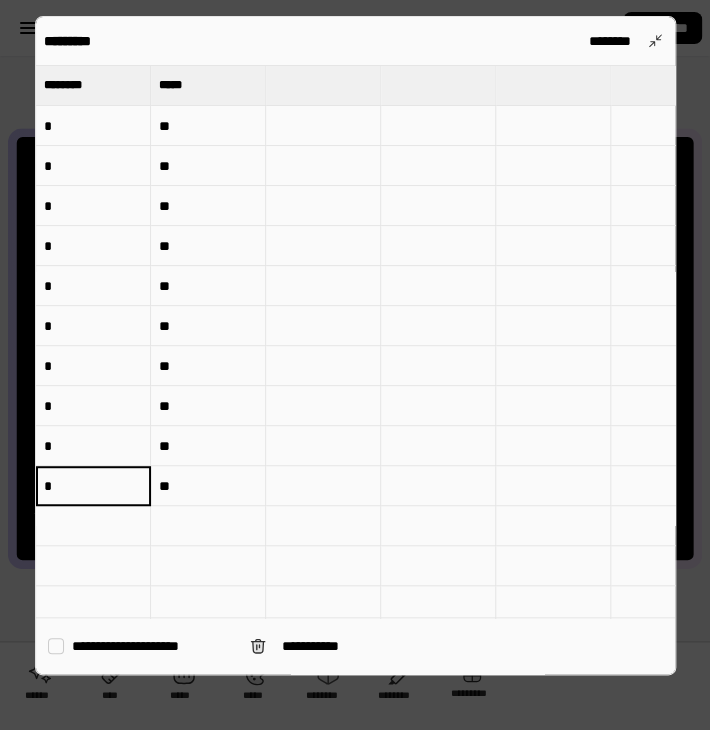 click on "*" at bounding box center (93, 486) 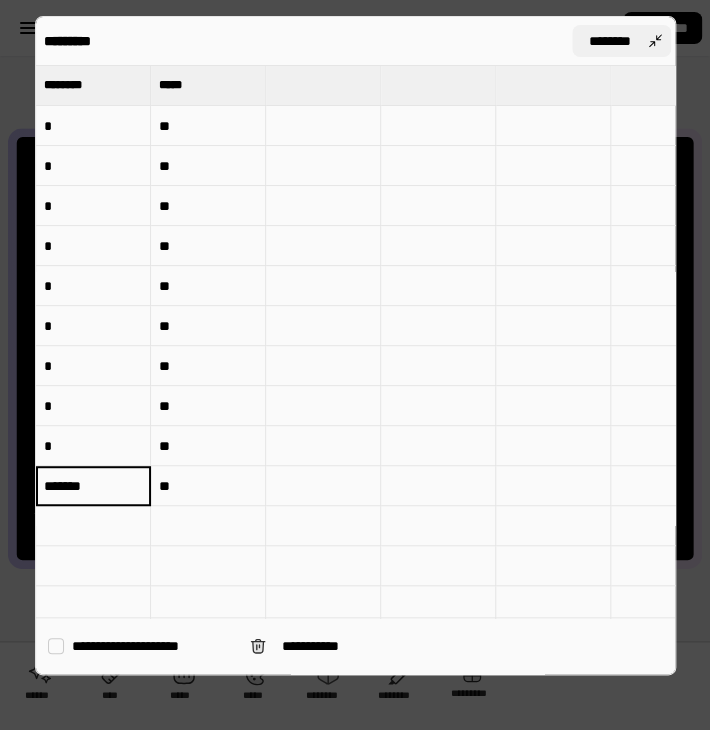 type on "*******" 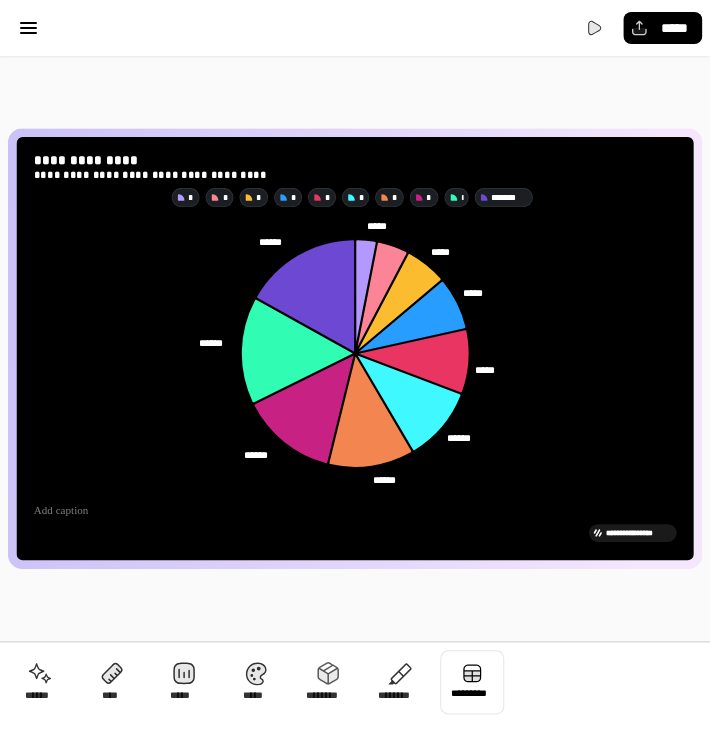 click at bounding box center (472, 682) 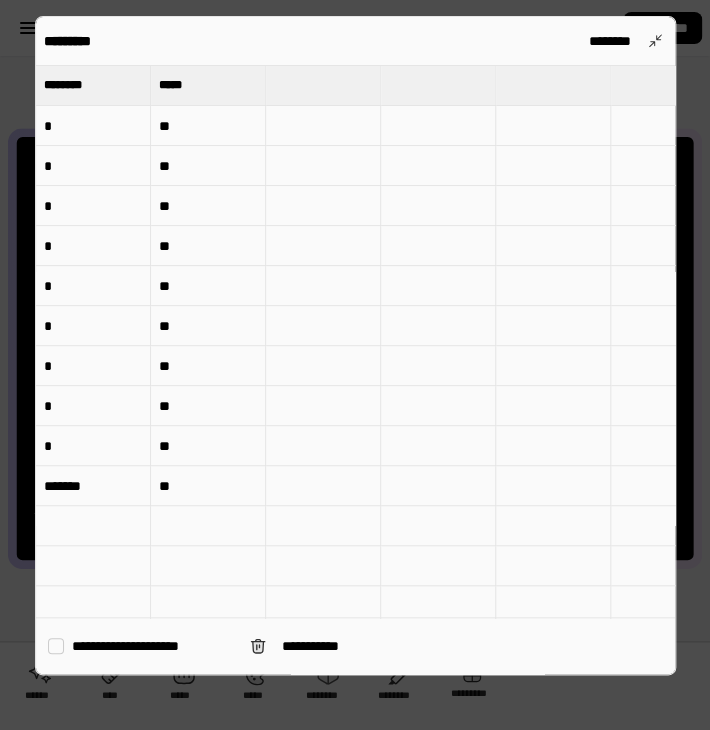 click on "*" at bounding box center (93, 446) 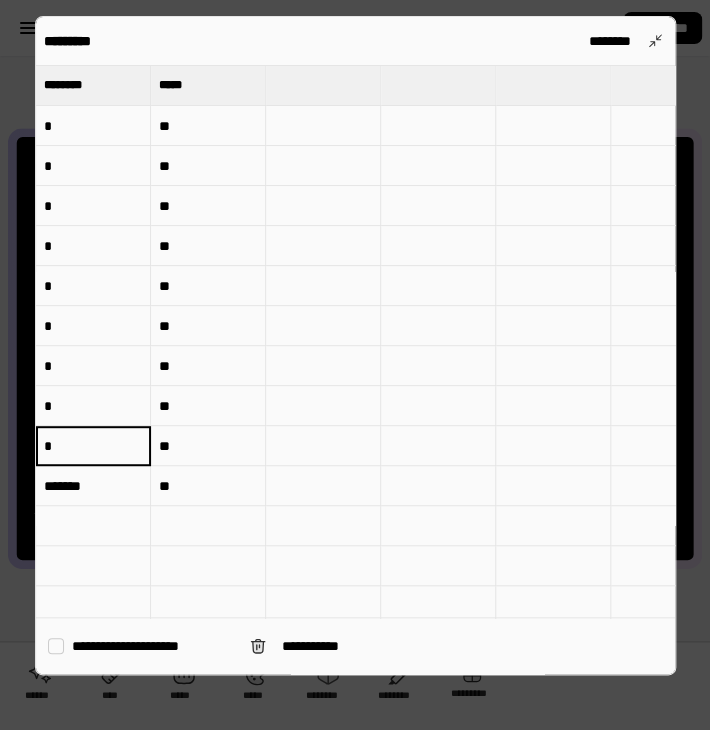 click on "*" at bounding box center (93, 446) 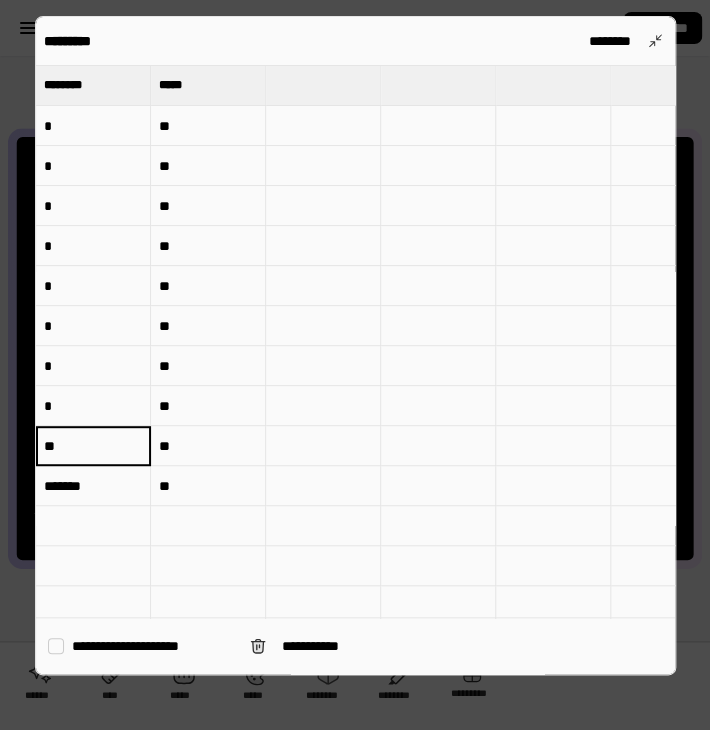 type on "**" 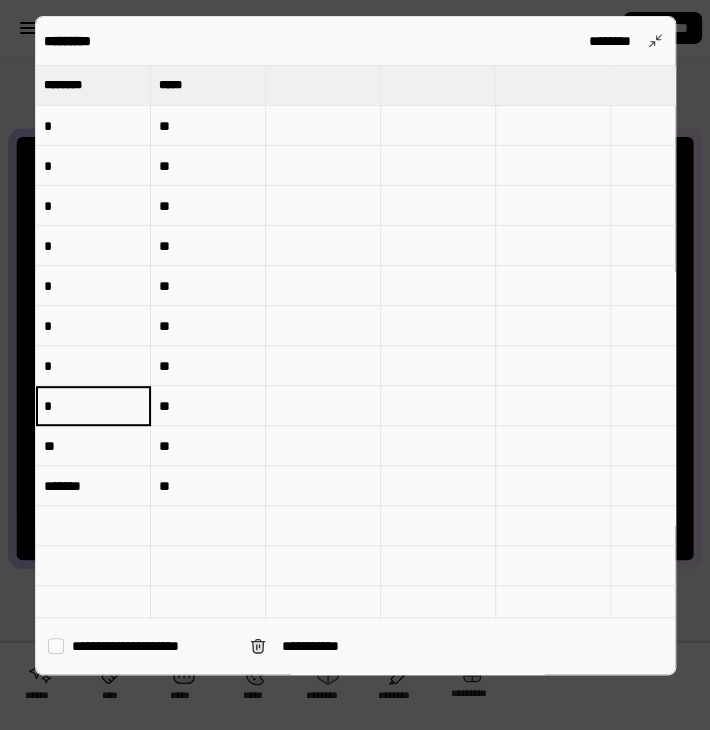 click on "*" at bounding box center (93, 406) 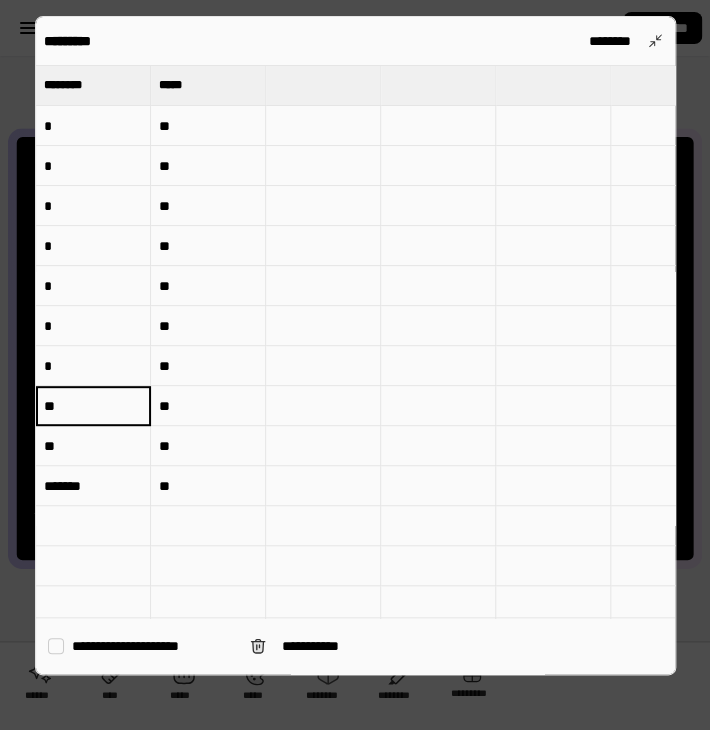 type on "**" 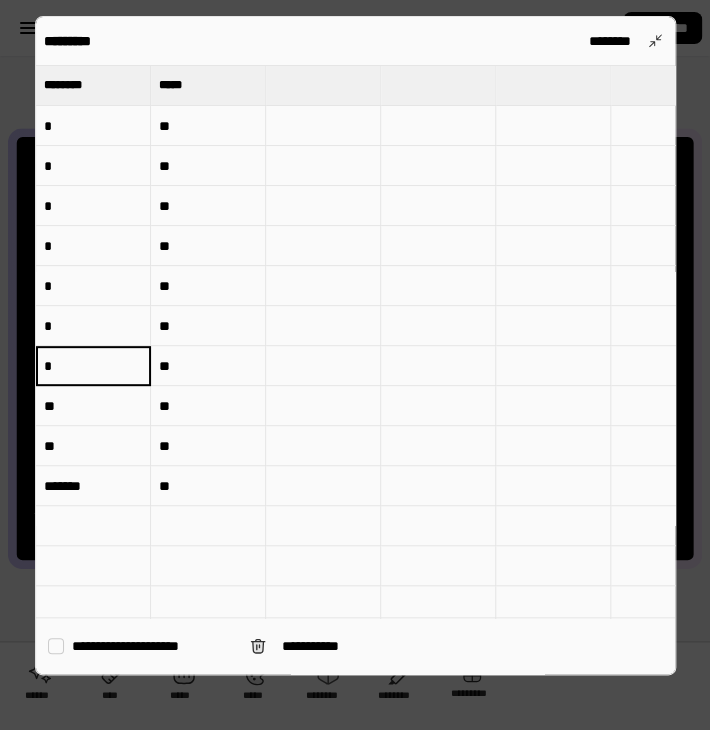 click on "*" at bounding box center [93, 366] 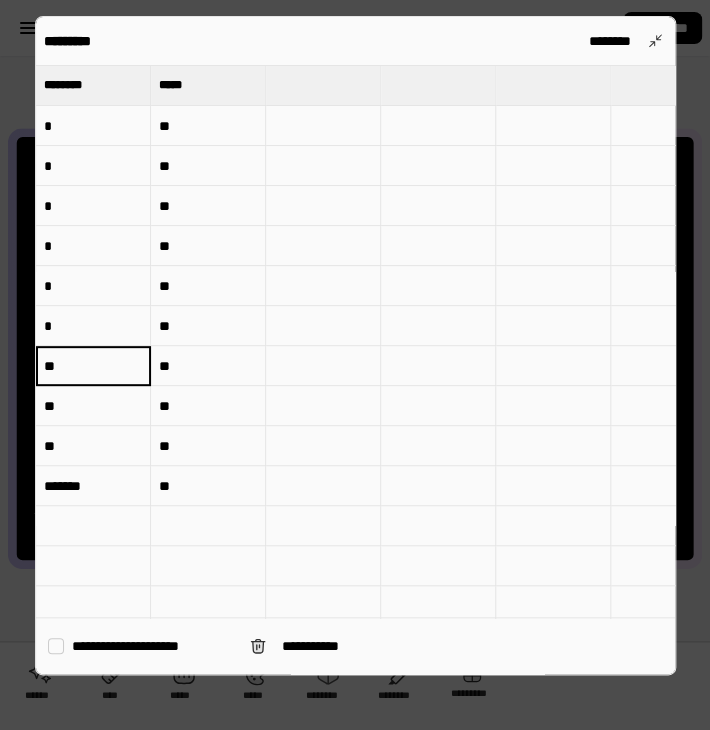 type on "**" 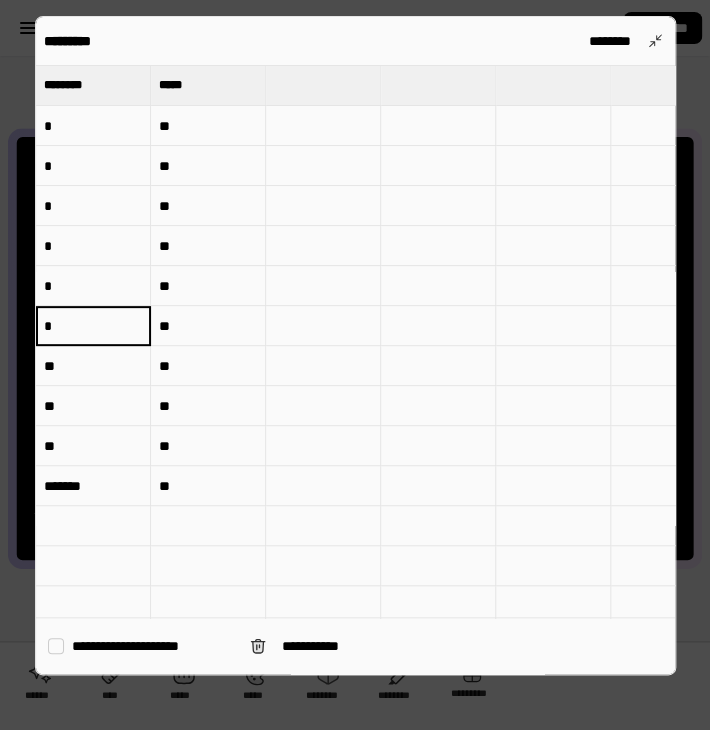 click on "*" at bounding box center [93, 326] 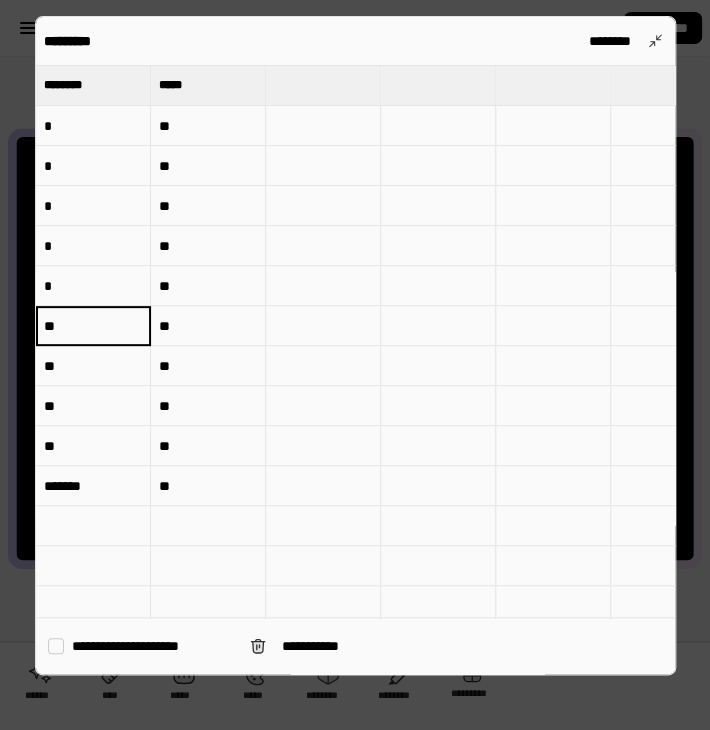 type on "**" 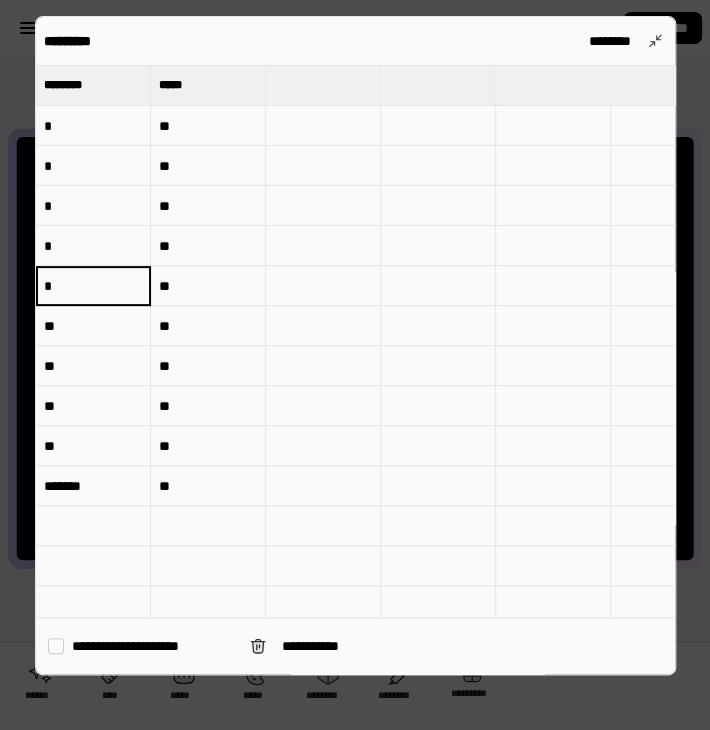 click on "*" at bounding box center [93, 286] 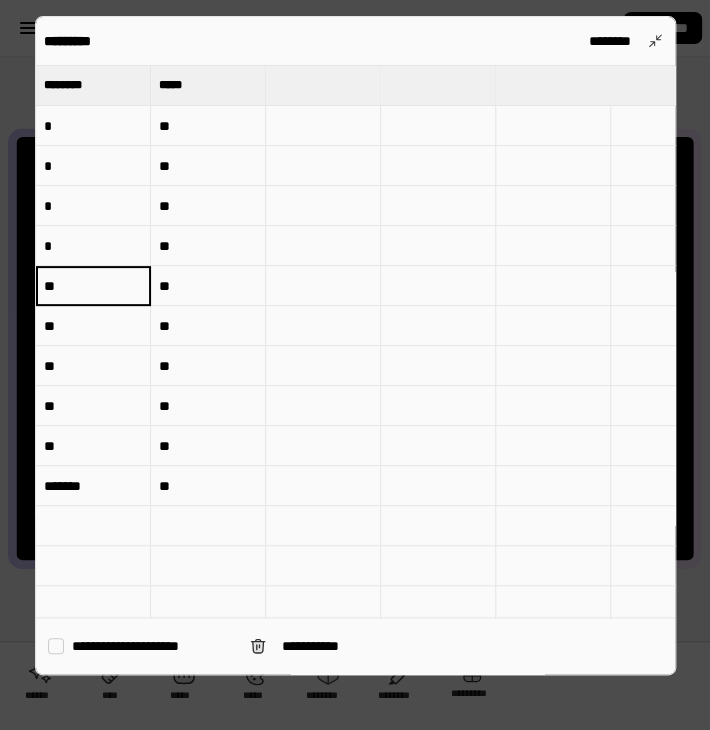 type on "**" 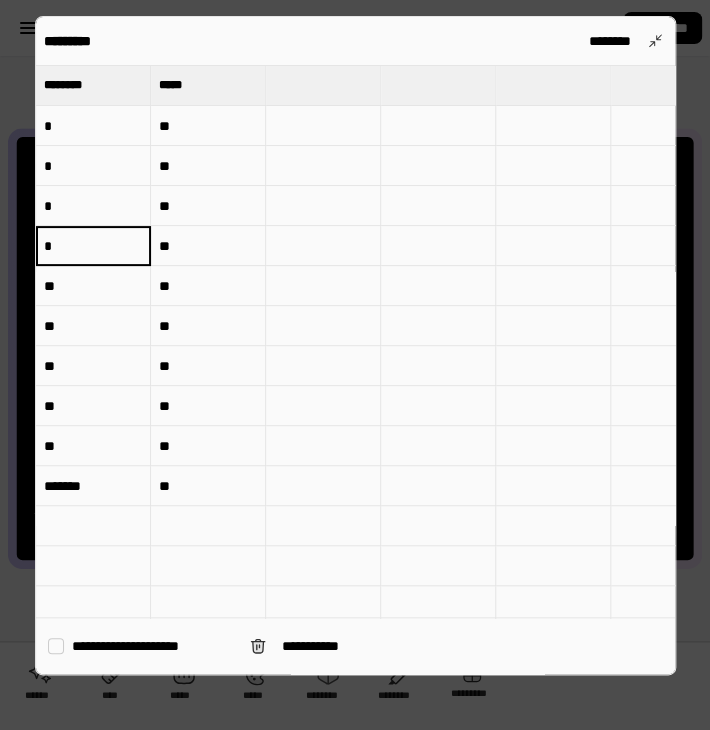 click on "*" at bounding box center [93, 246] 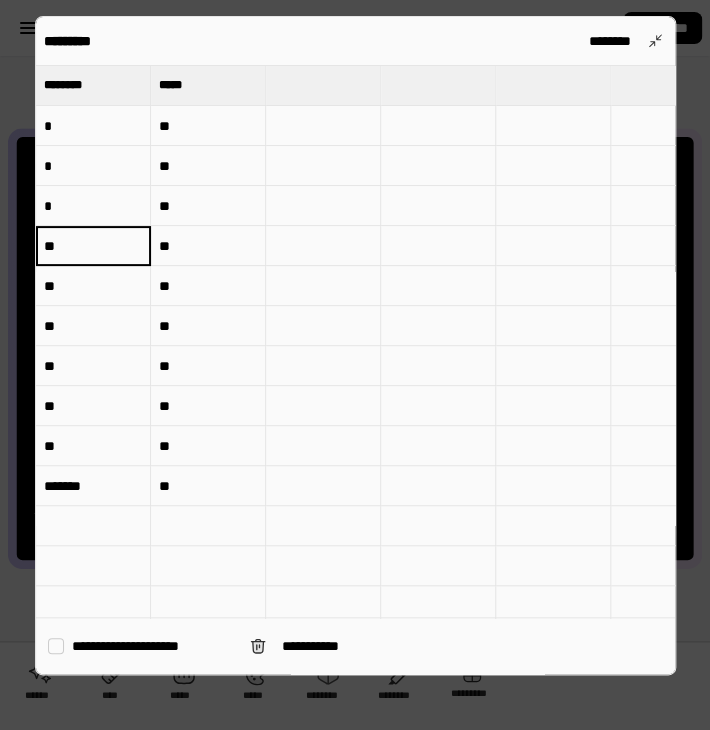 type on "**" 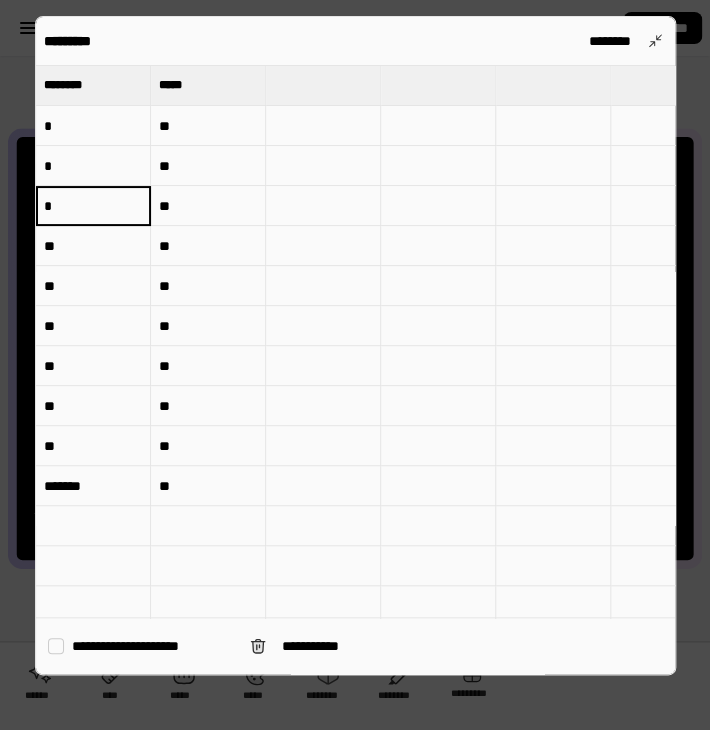 click on "*" at bounding box center [93, 206] 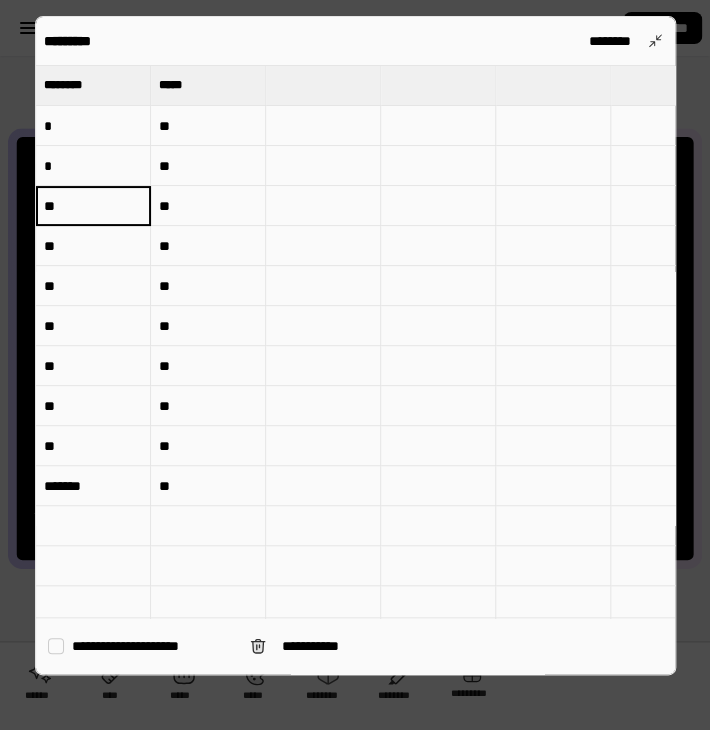 type on "**" 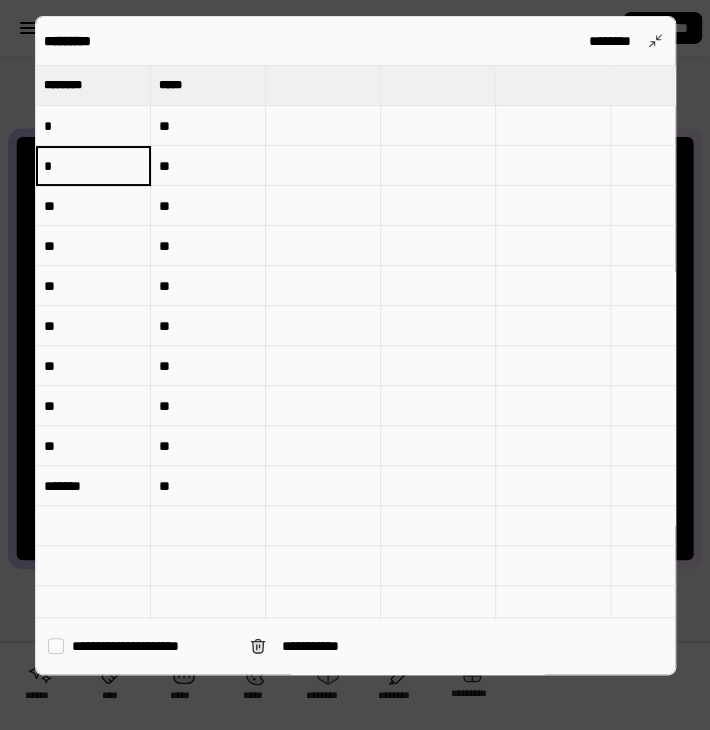 click on "*" at bounding box center [93, 166] 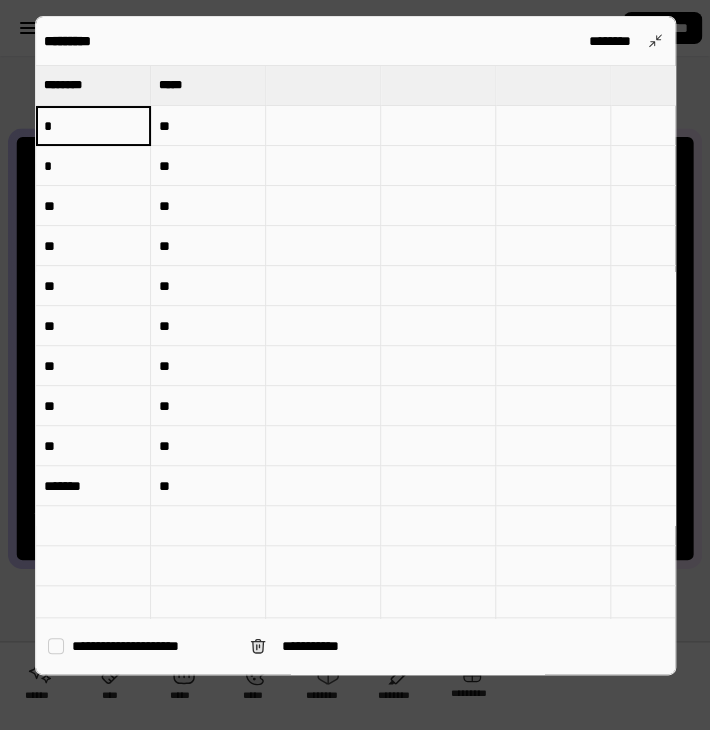 click on "*" at bounding box center (93, 166) 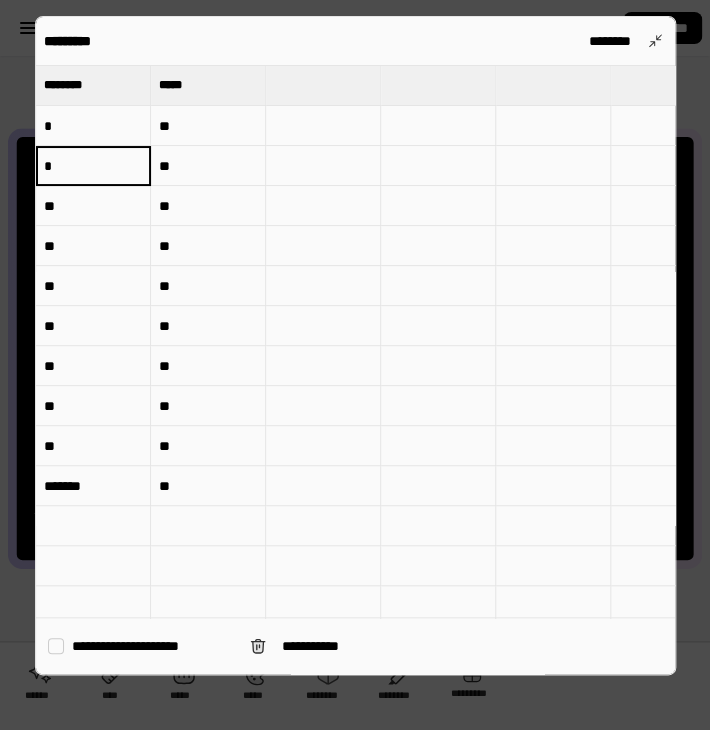 click on "*" at bounding box center [93, 166] 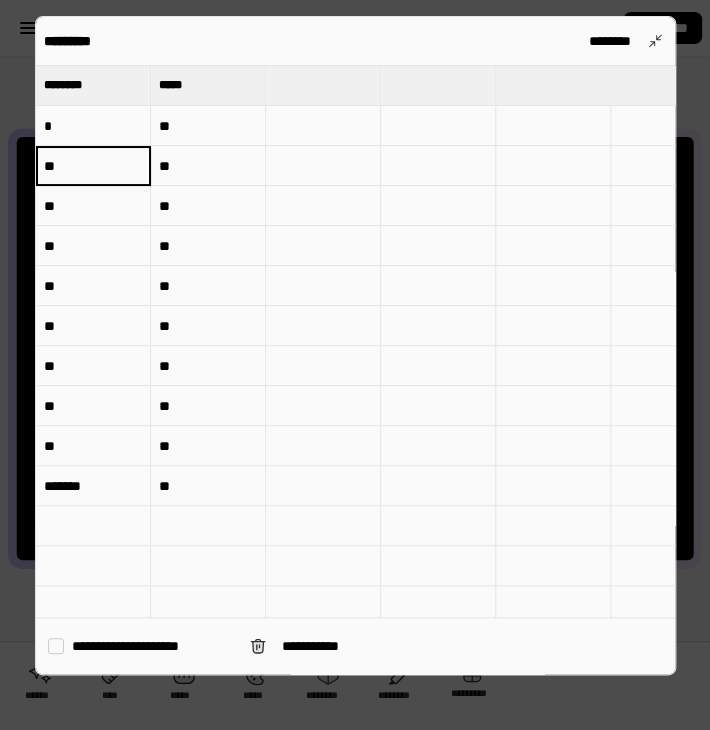 type on "**" 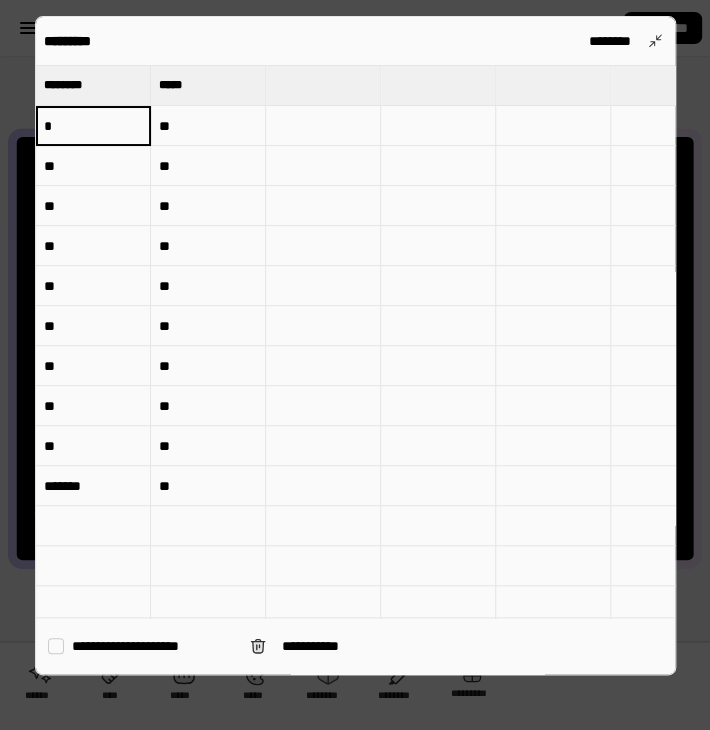 click on "*" at bounding box center (93, 126) 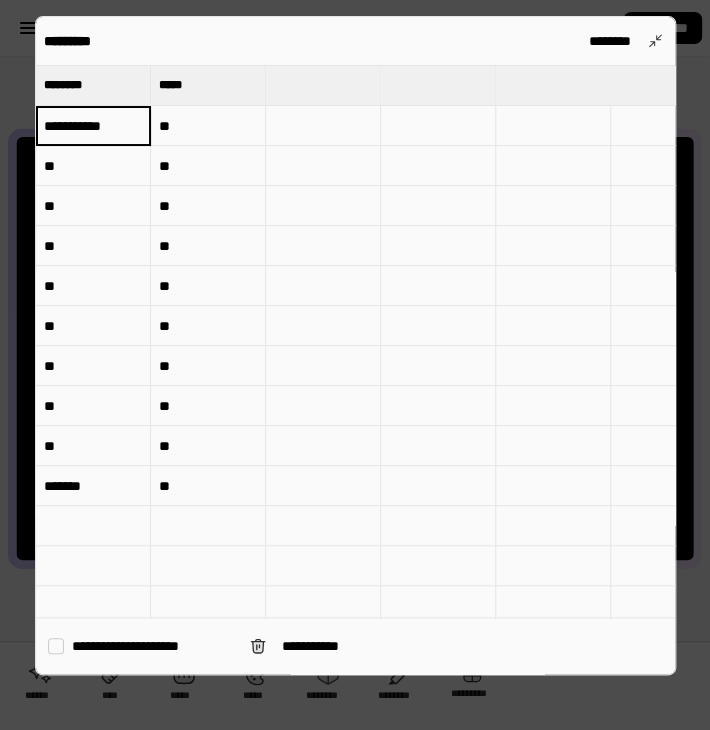type on "**********" 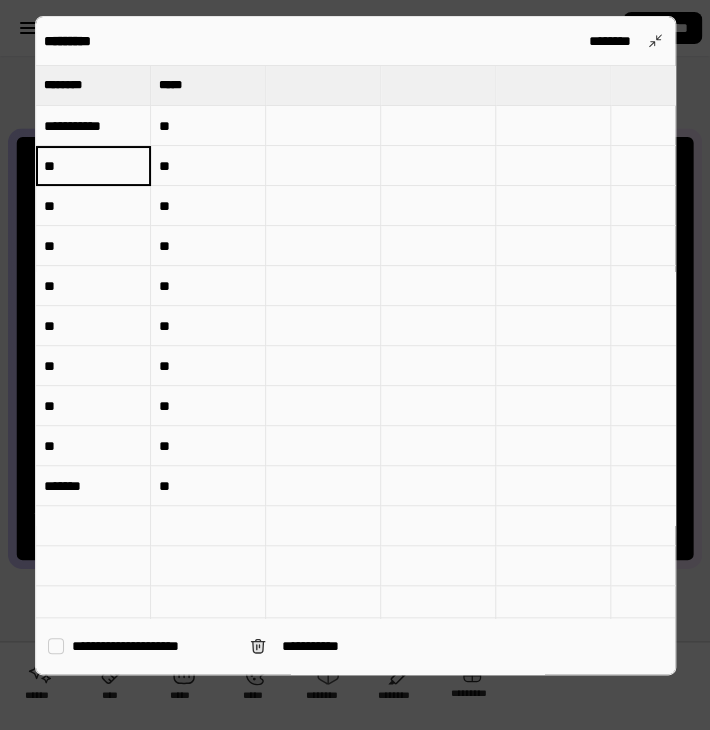click on "**" at bounding box center (93, 166) 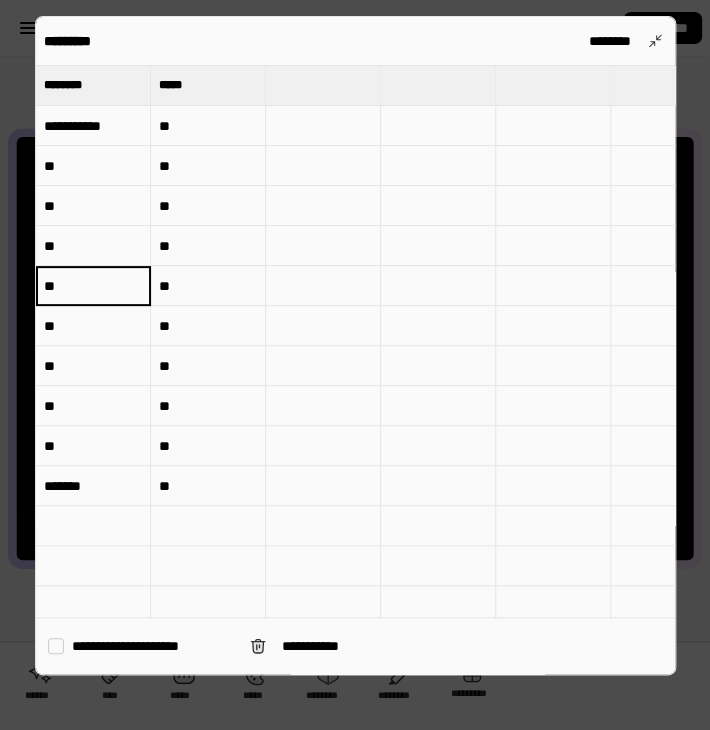 click on "**" at bounding box center (93, 286) 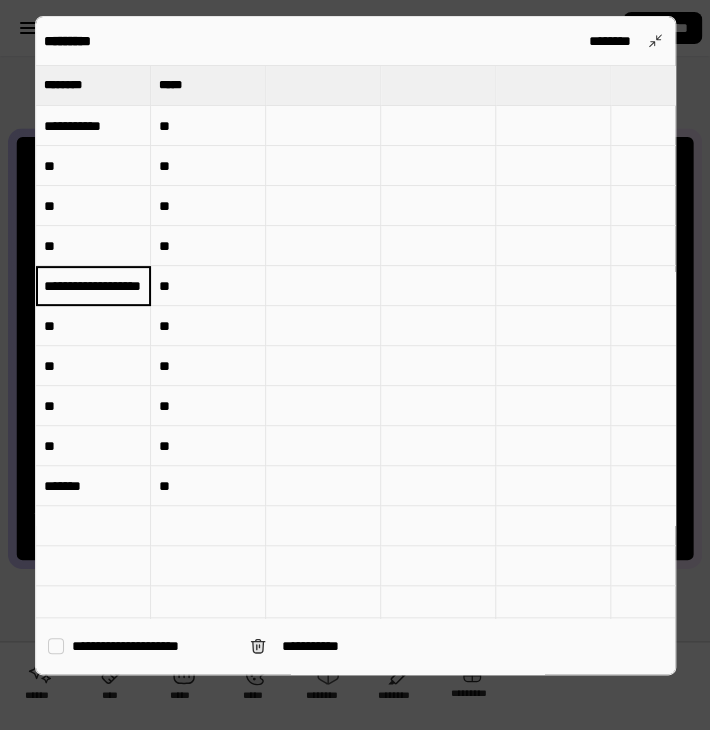scroll, scrollTop: 0, scrollLeft: 35, axis: horizontal 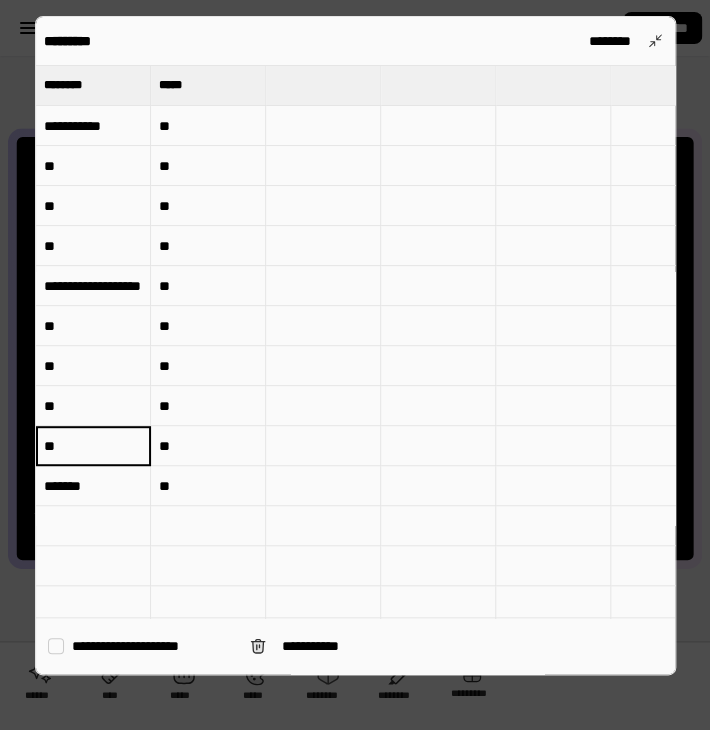 click on "**" at bounding box center [93, 446] 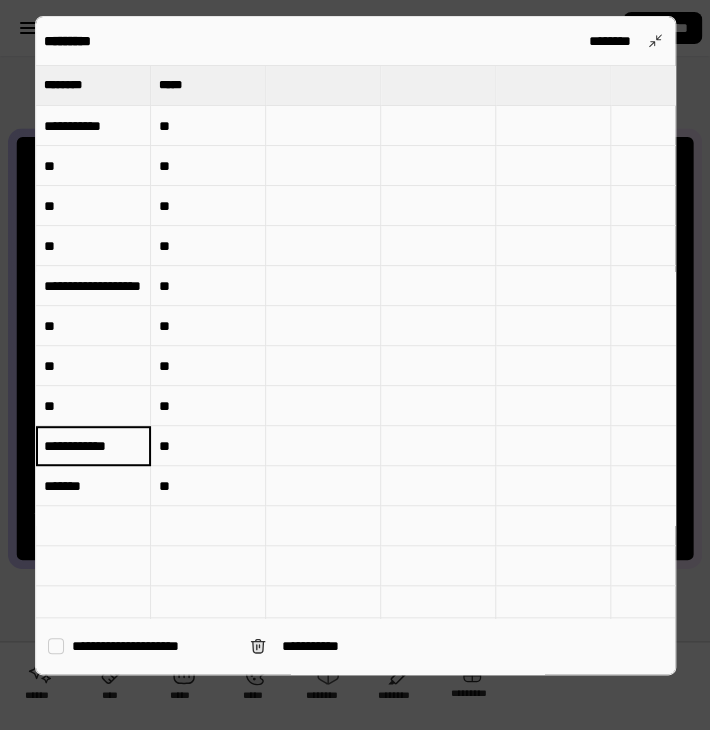 type on "**********" 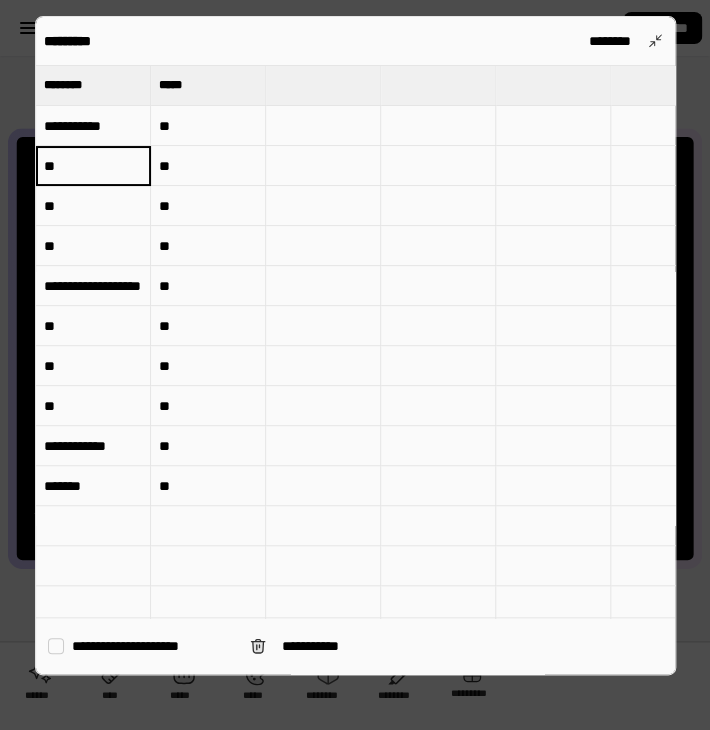 click on "**" at bounding box center [93, 166] 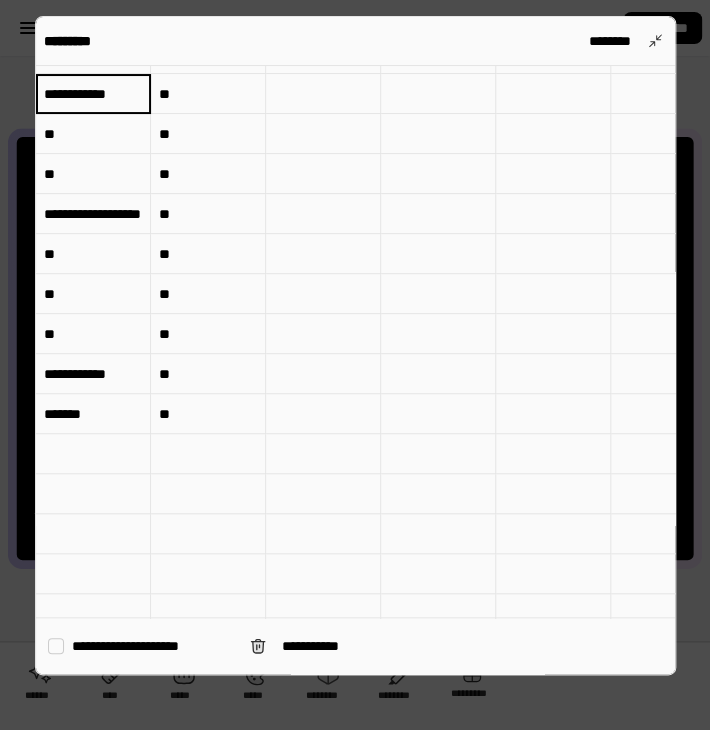 scroll, scrollTop: 73, scrollLeft: 0, axis: vertical 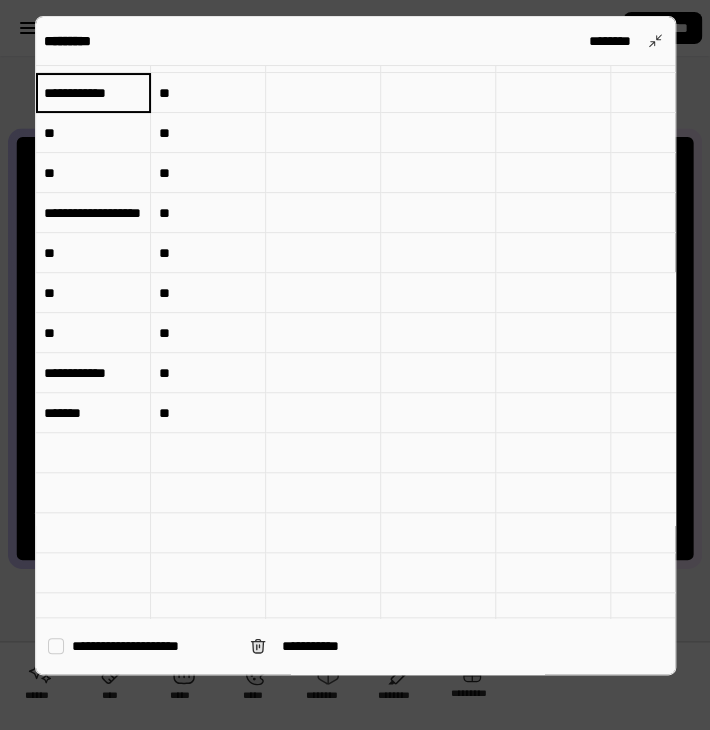 click on "**********" at bounding box center [93, 92] 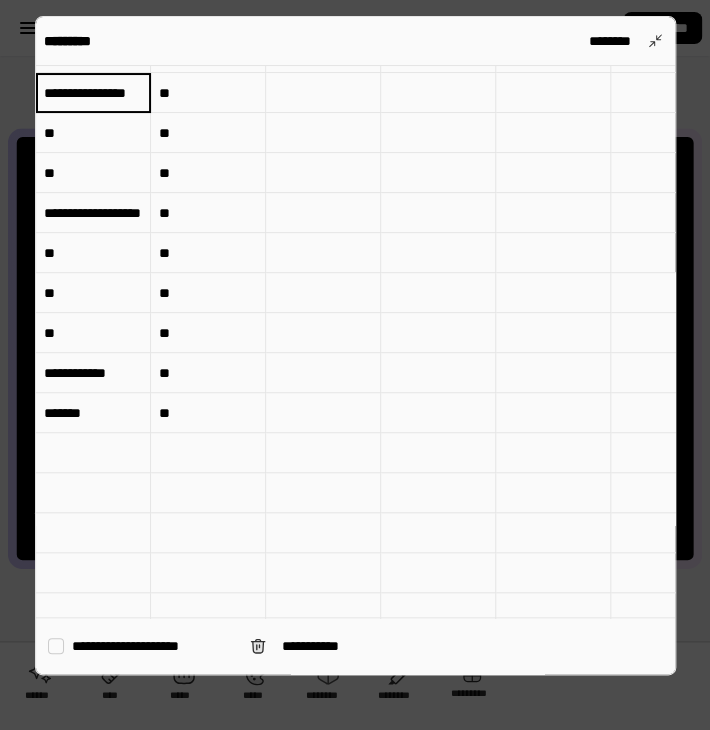 scroll, scrollTop: 0, scrollLeft: 14, axis: horizontal 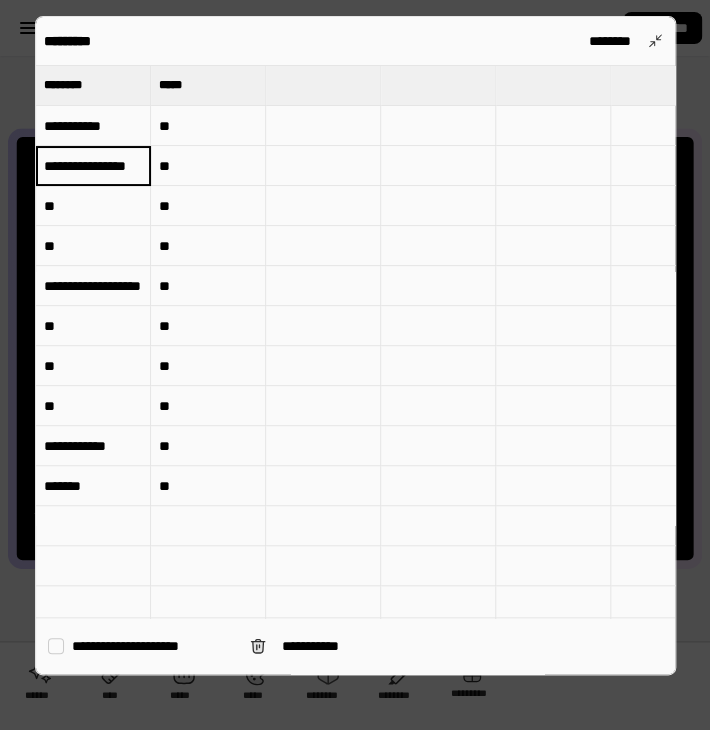 type on "**********" 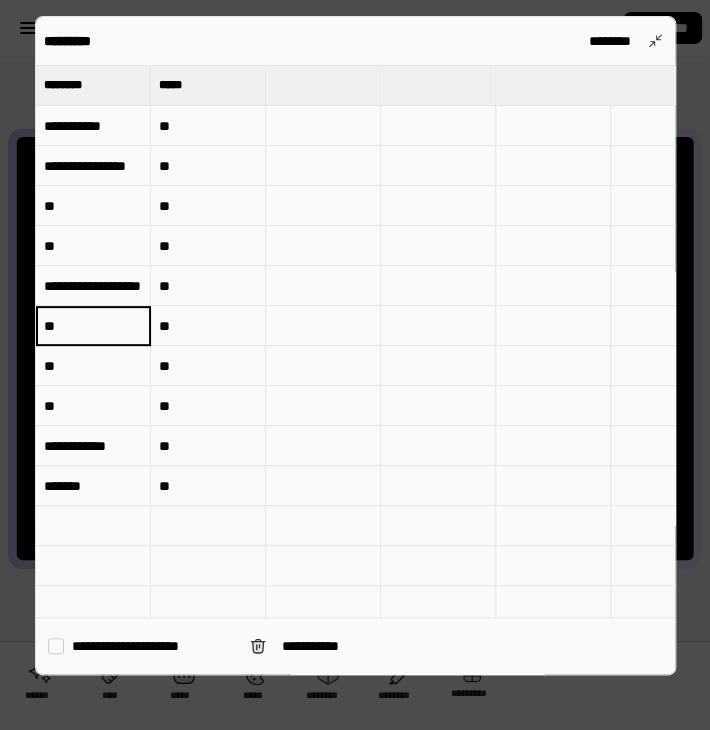 scroll, scrollTop: 0, scrollLeft: 0, axis: both 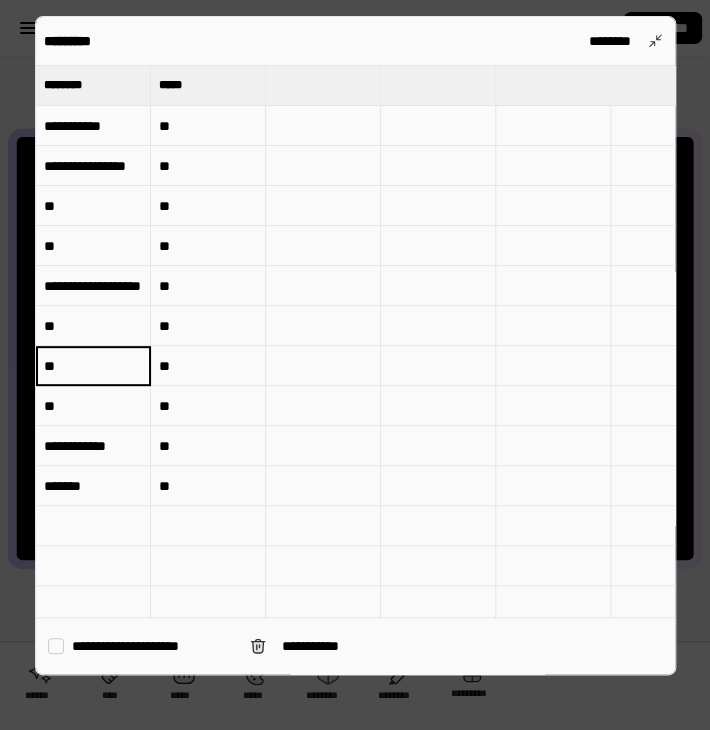 click on "**" at bounding box center [93, 366] 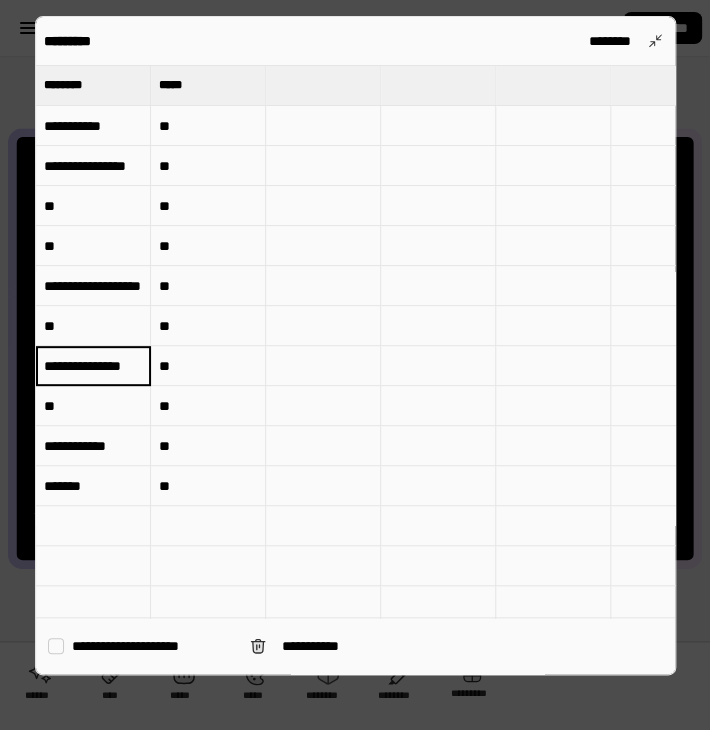 scroll, scrollTop: 0, scrollLeft: 16, axis: horizontal 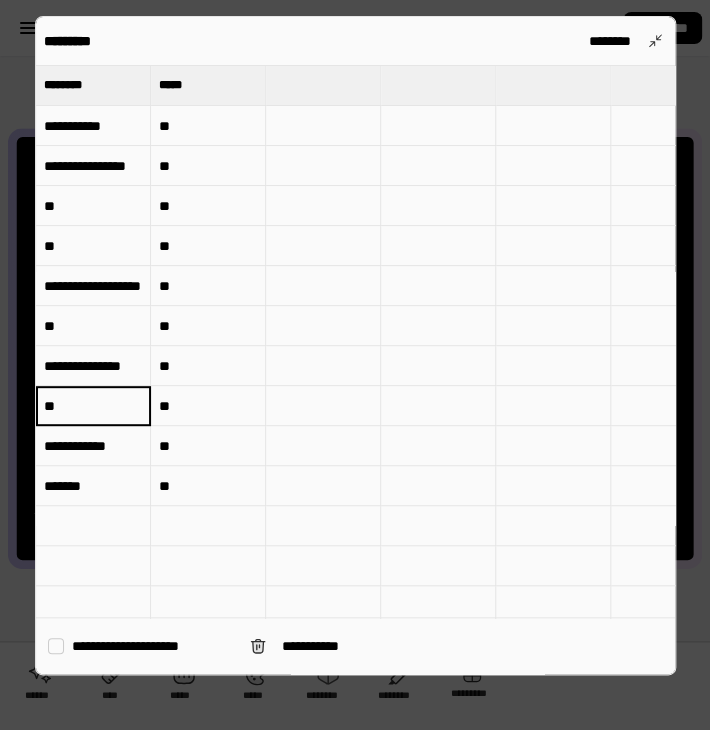 click on "**" at bounding box center (93, 406) 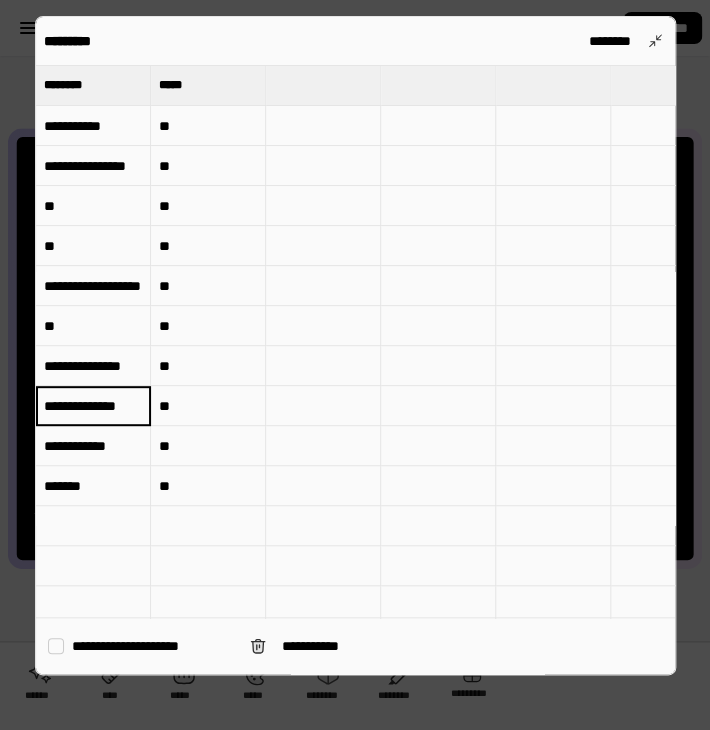 scroll, scrollTop: 0, scrollLeft: 8, axis: horizontal 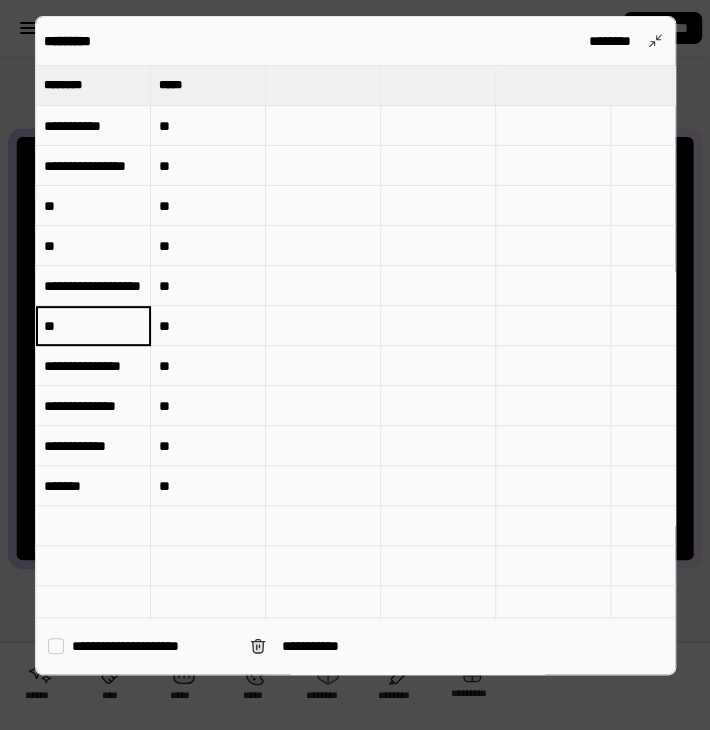 click on "**" at bounding box center (93, 326) 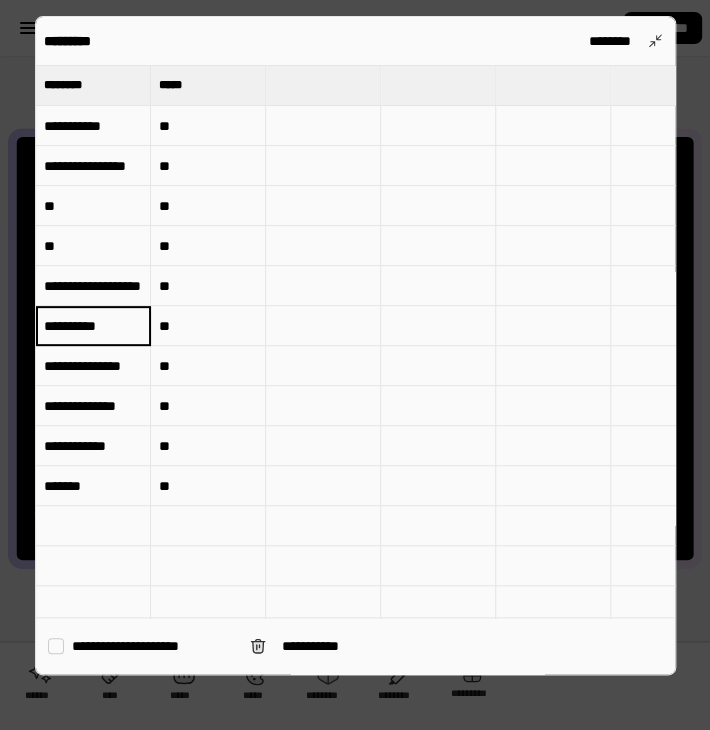 type on "**********" 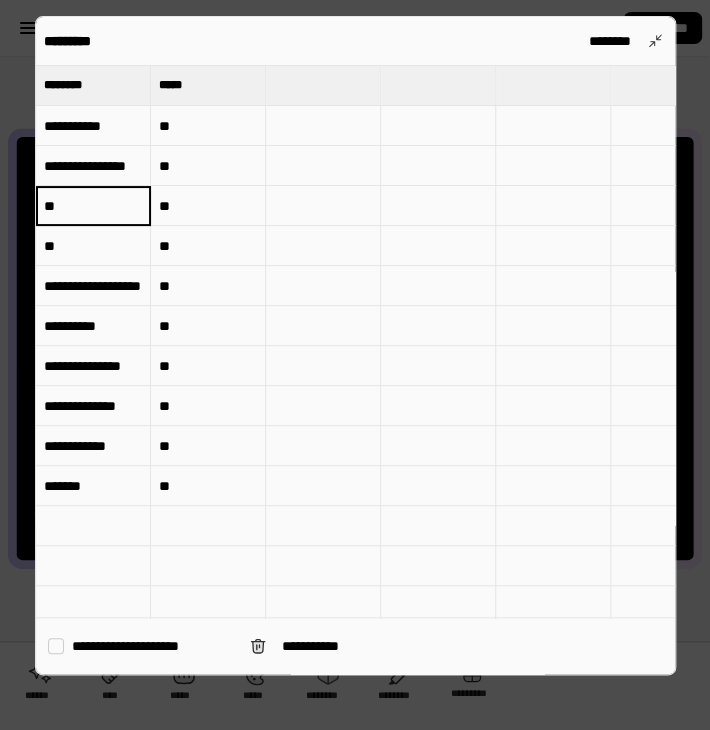 click on "**" at bounding box center [93, 246] 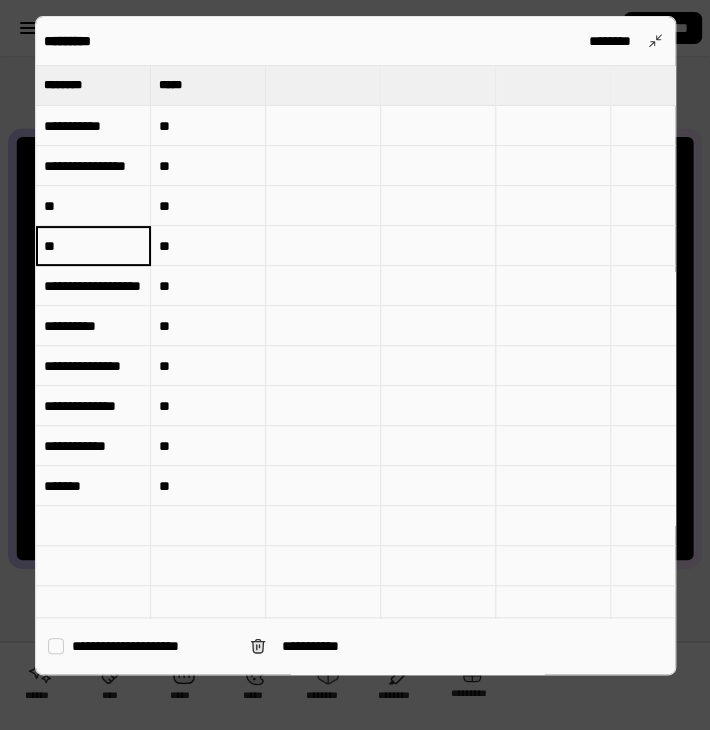 click on "**" at bounding box center [93, 246] 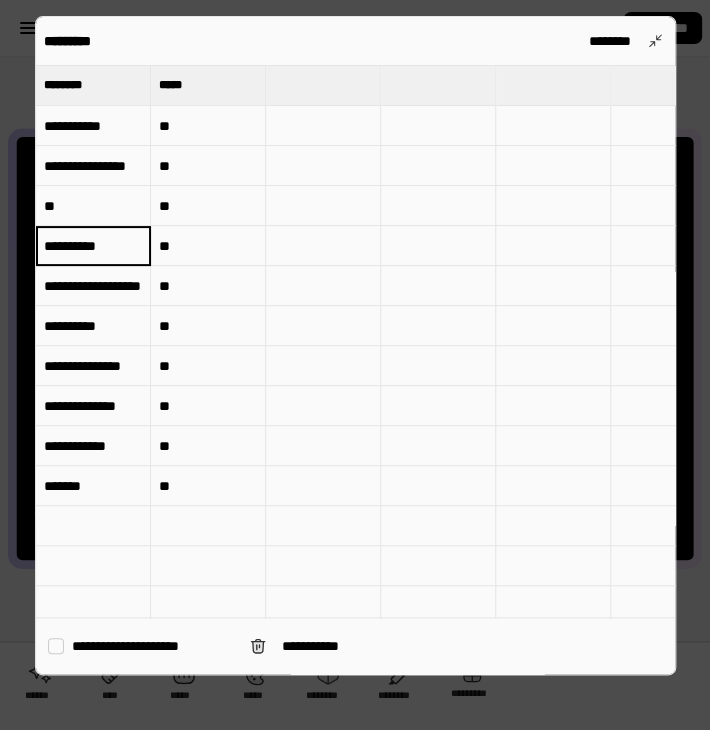 click on "**********" at bounding box center [93, 245] 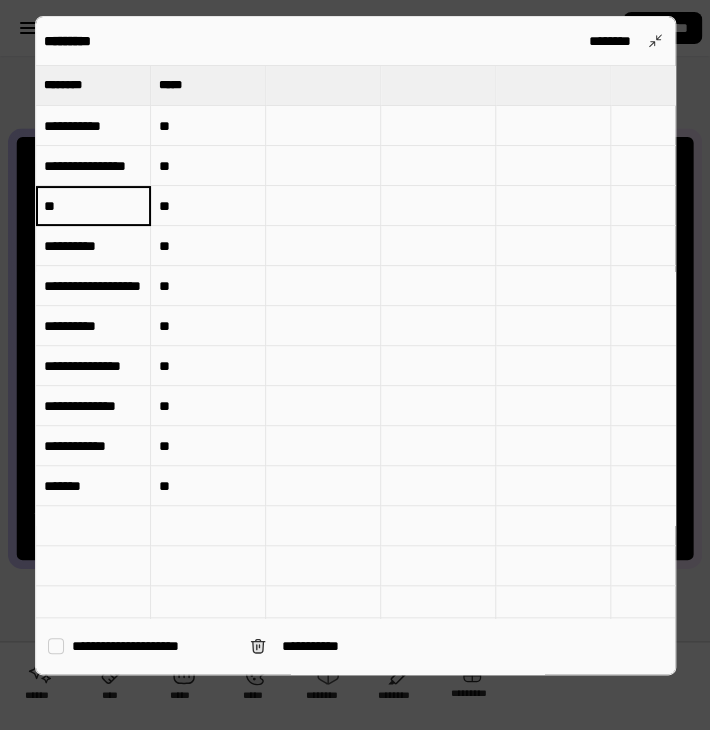 click on "**" at bounding box center [93, 206] 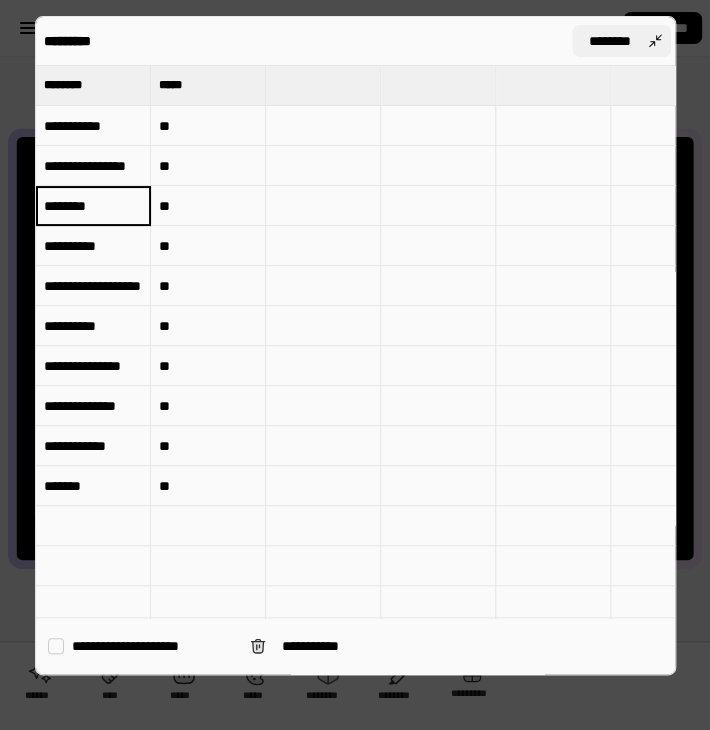 type on "********" 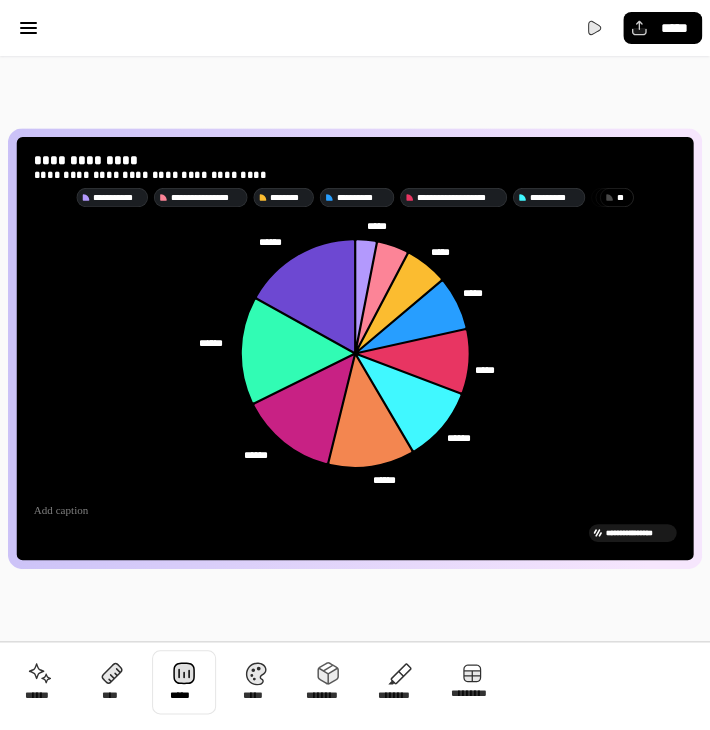 click at bounding box center [184, 682] 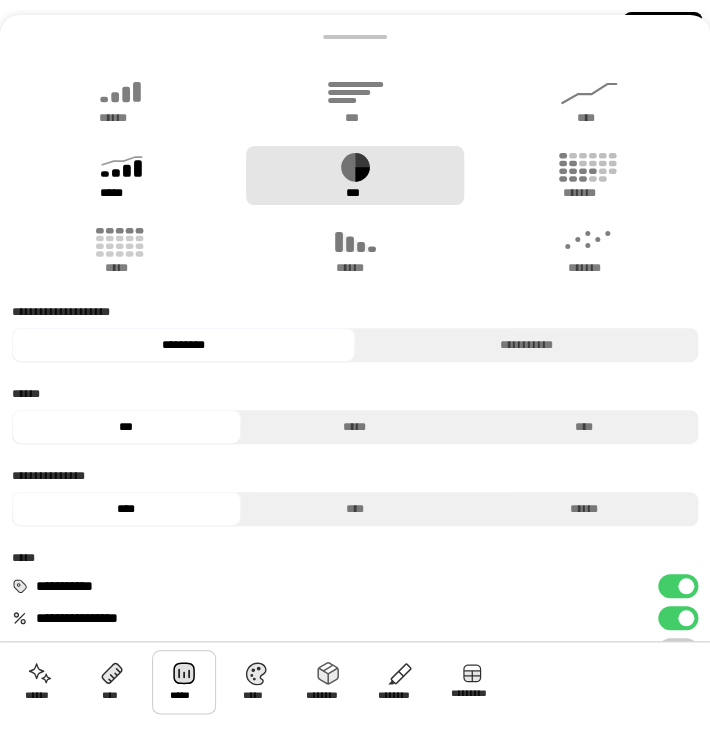 click 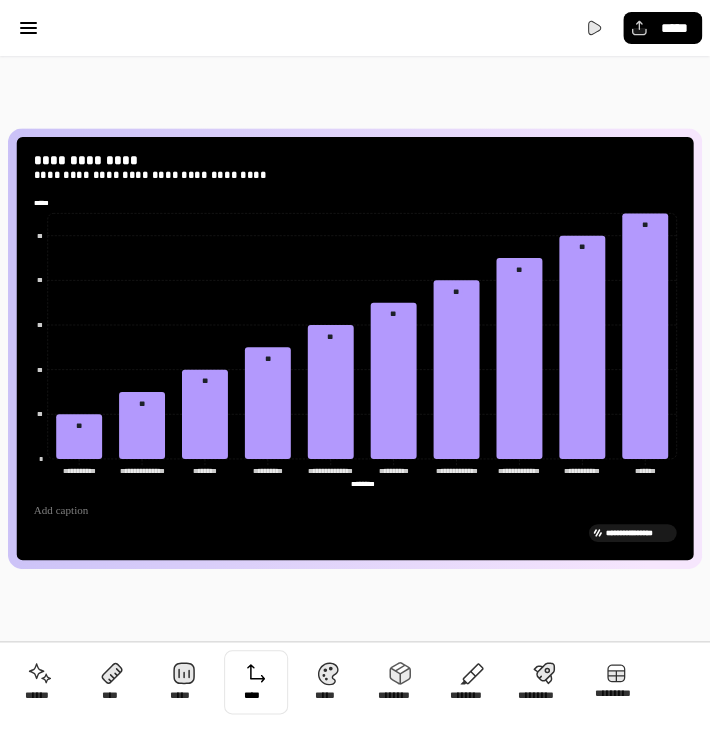 click at bounding box center [256, 682] 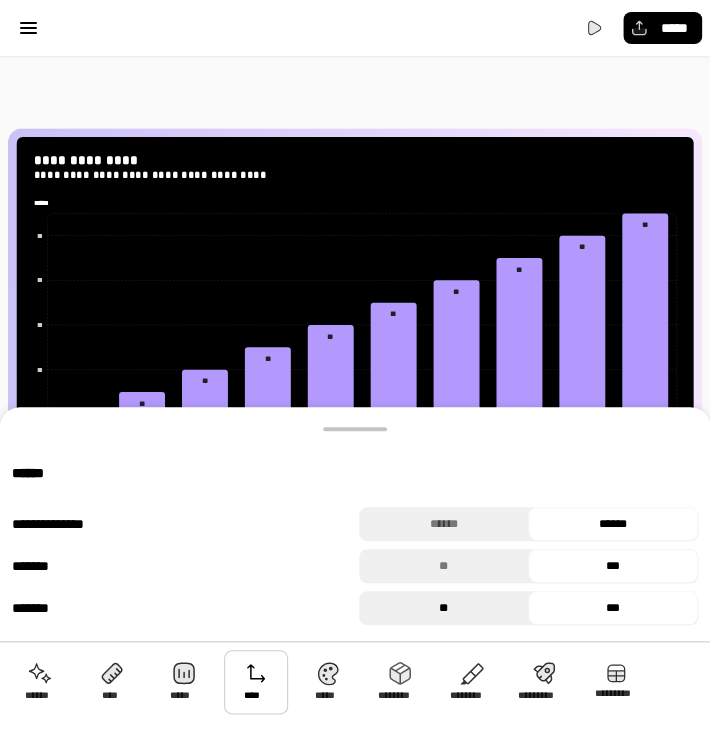 click on "**" at bounding box center [443, 608] 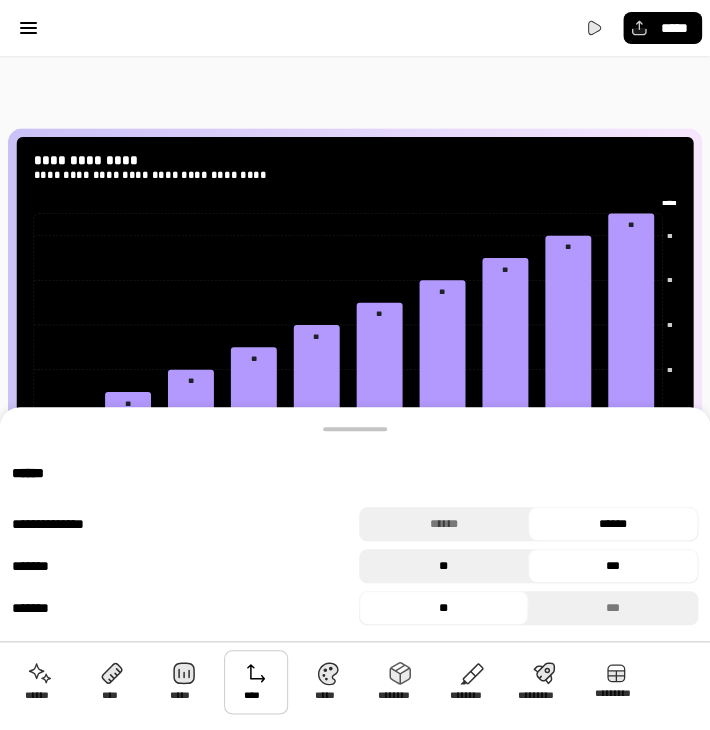 click on "**" at bounding box center (443, 566) 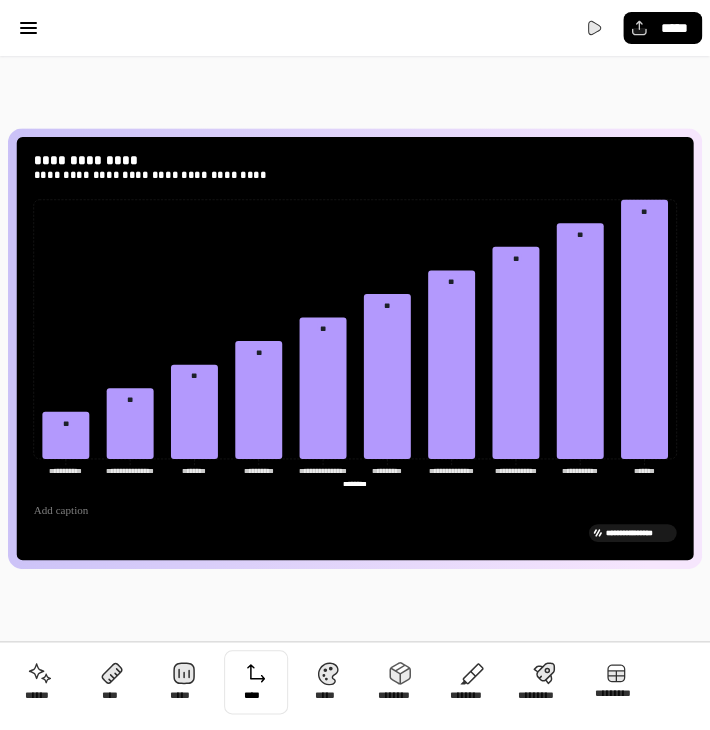 click at bounding box center (256, 682) 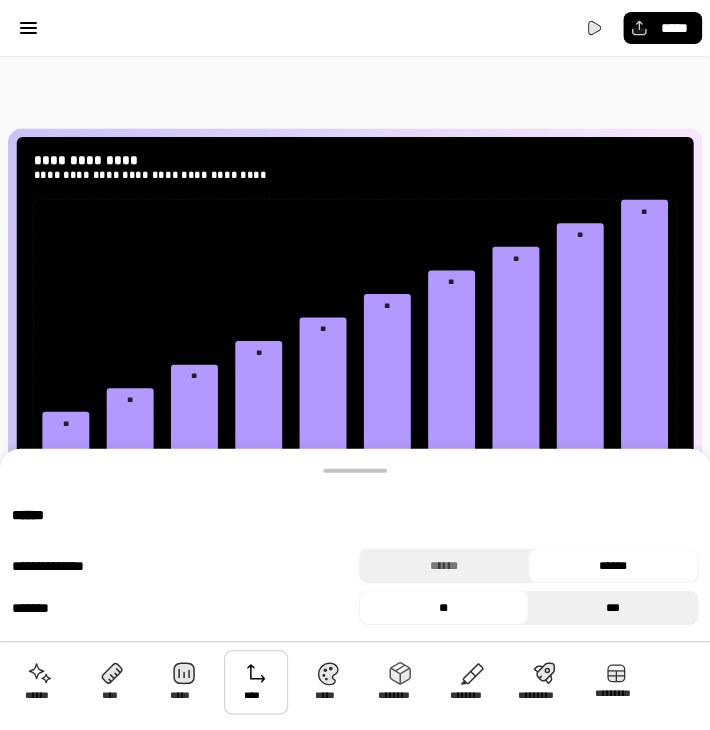 click on "***" at bounding box center [612, 608] 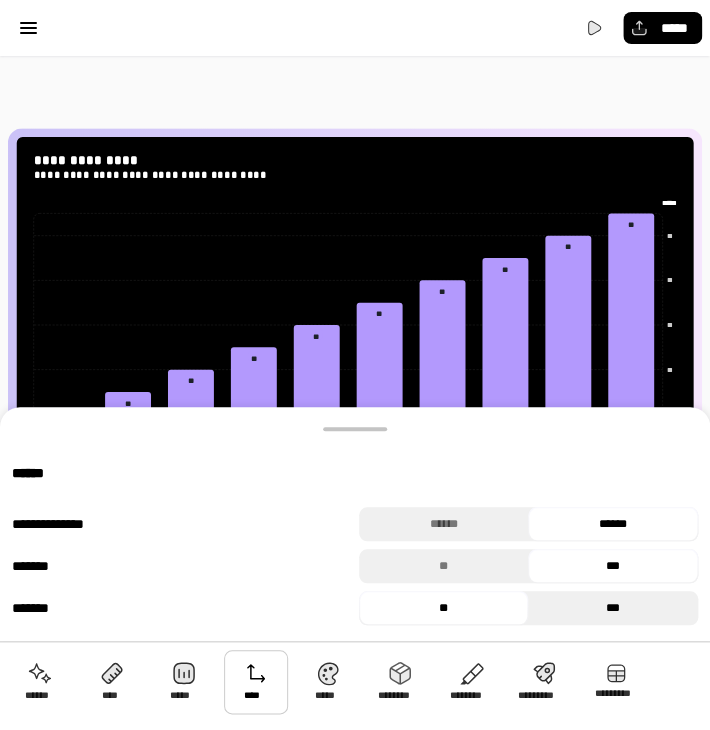 click on "***" at bounding box center [612, 608] 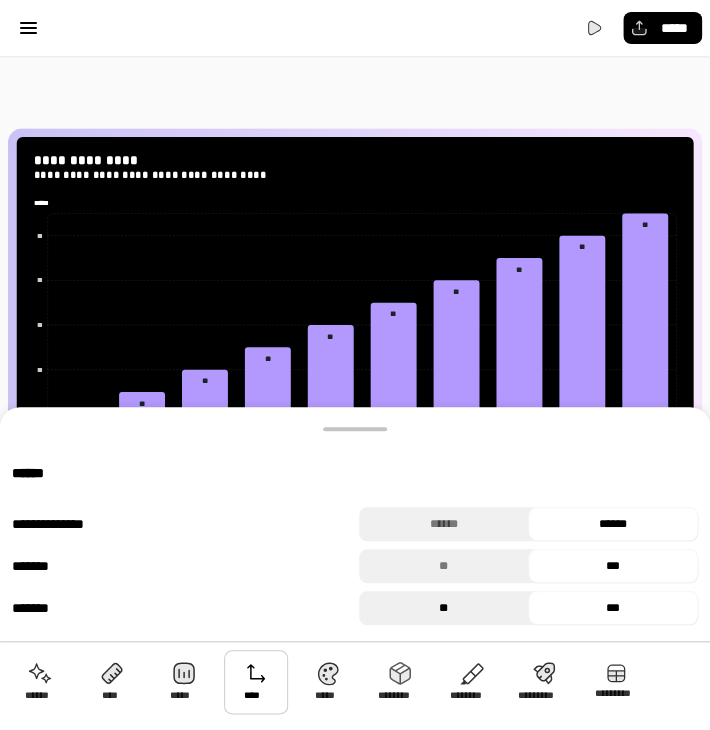 click on "**" at bounding box center [443, 608] 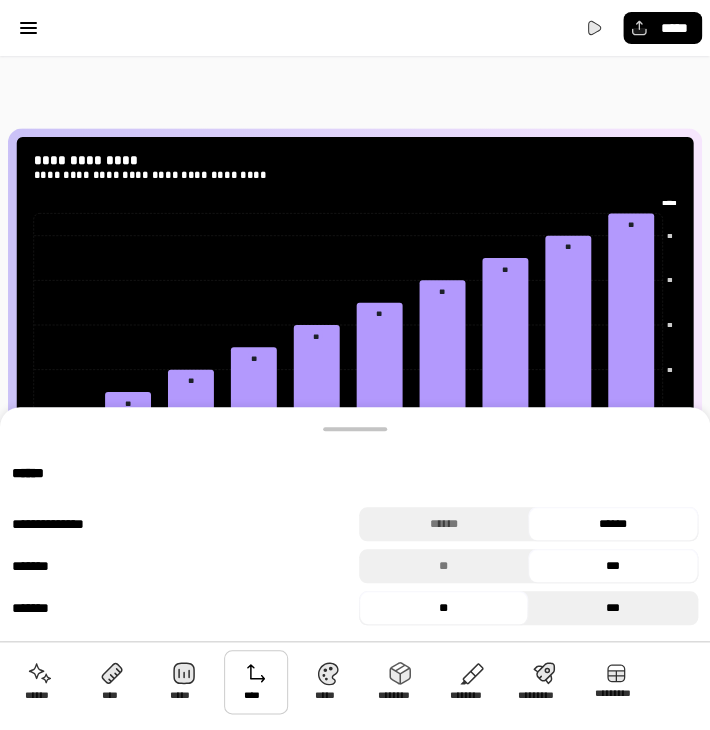 click on "***" at bounding box center [612, 608] 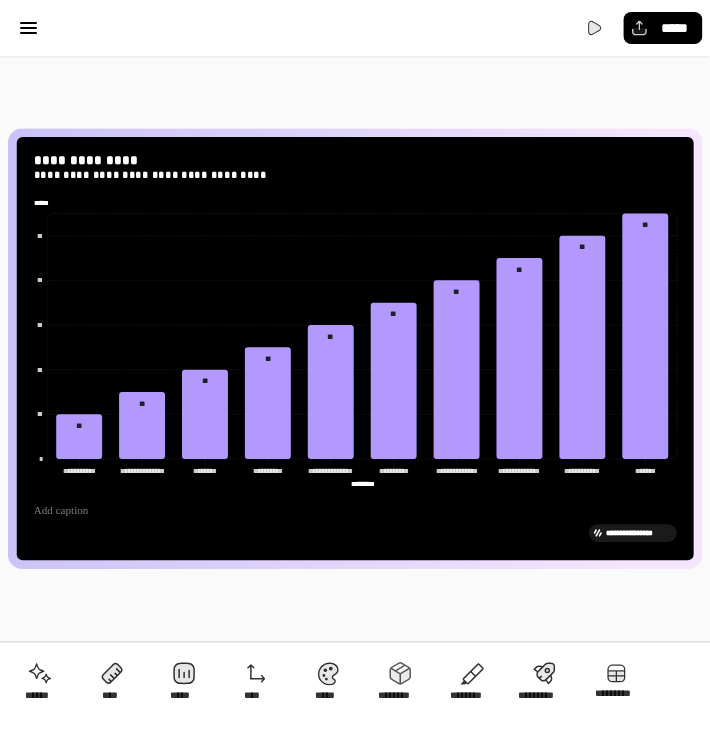 click on "********" at bounding box center [361, 482] 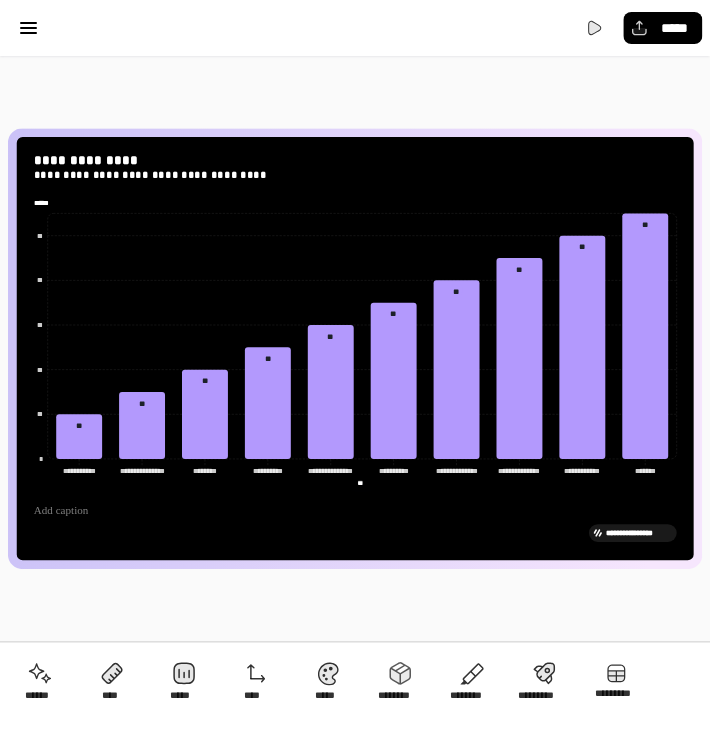 scroll, scrollTop: 0, scrollLeft: 0, axis: both 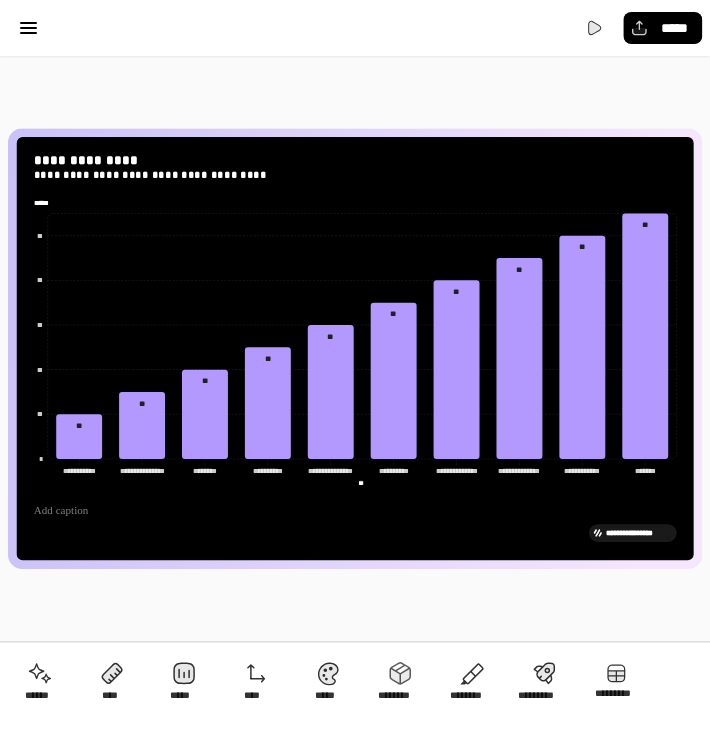 type on "*" 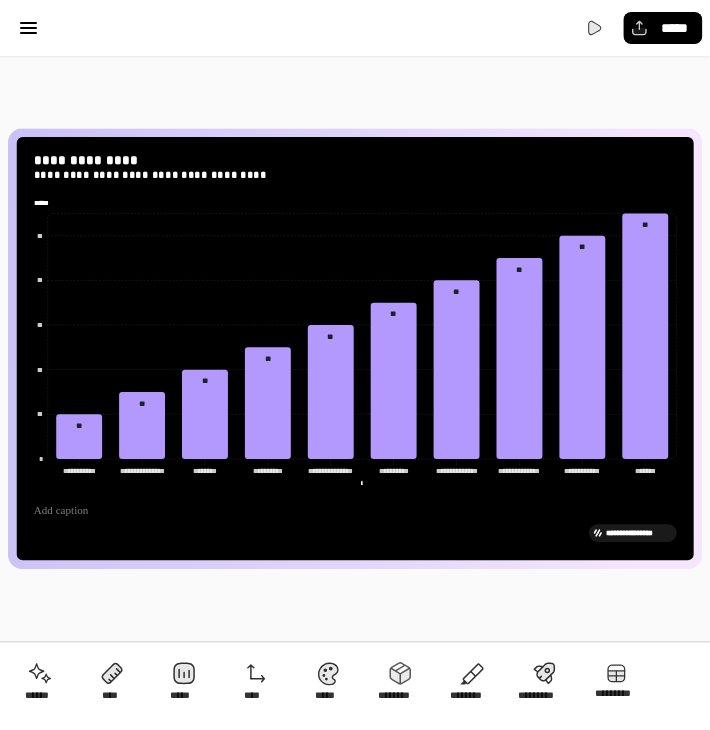 type on "*" 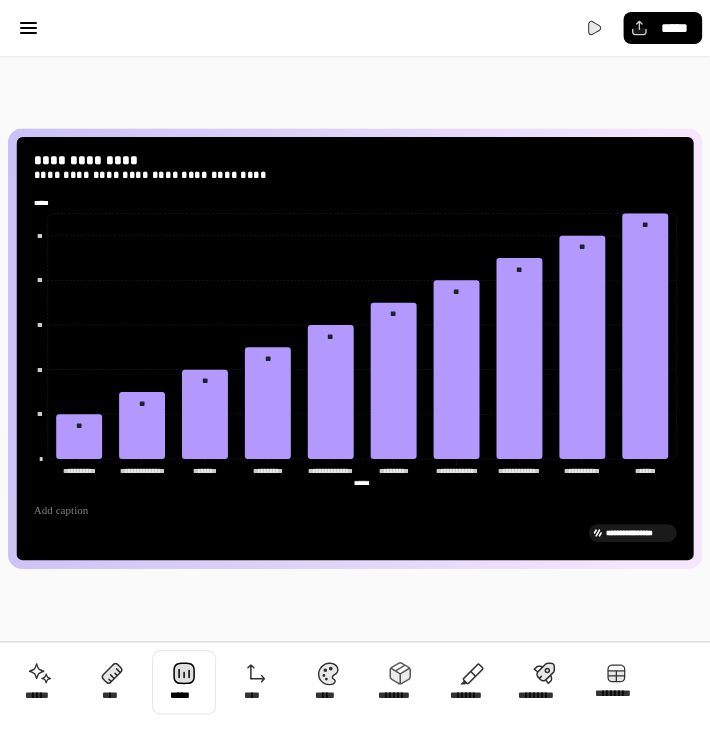 type on "******" 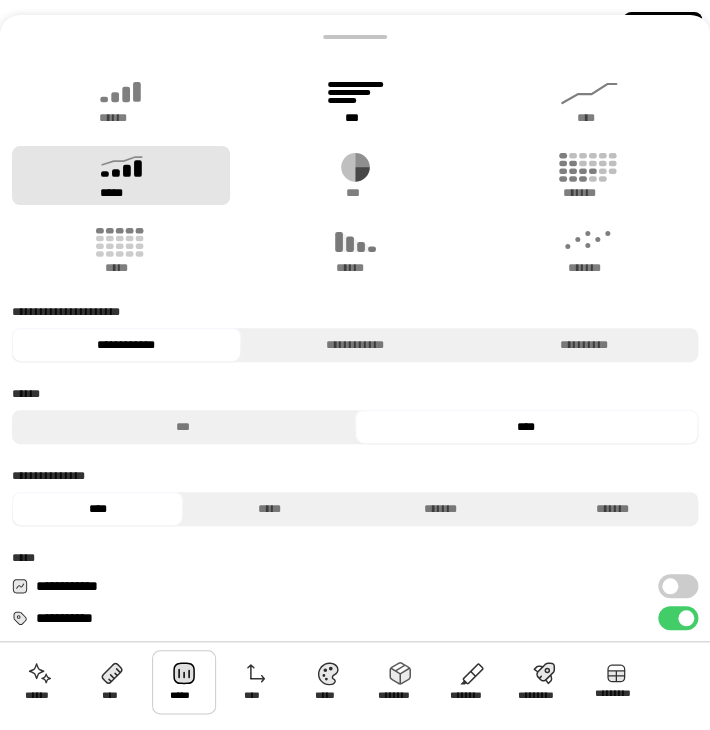 click 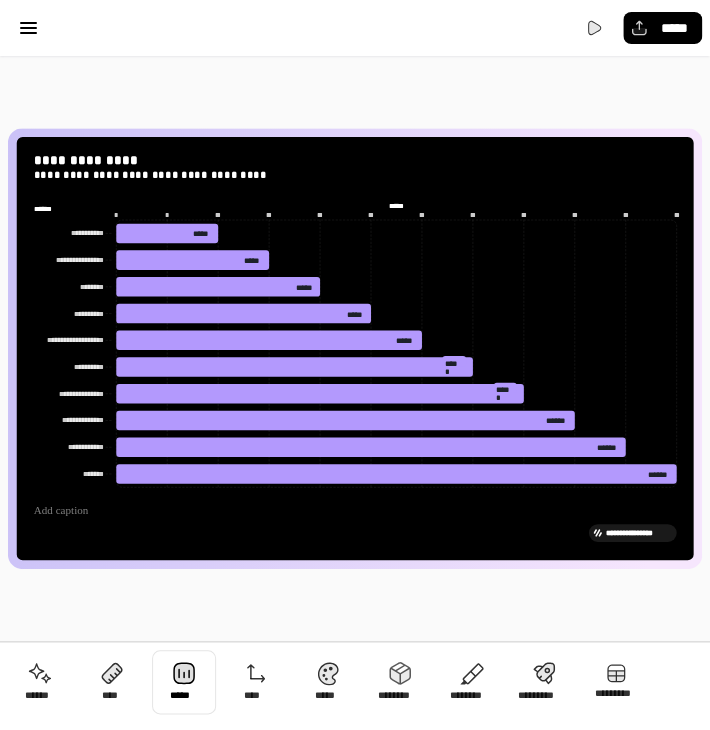 click at bounding box center (184, 682) 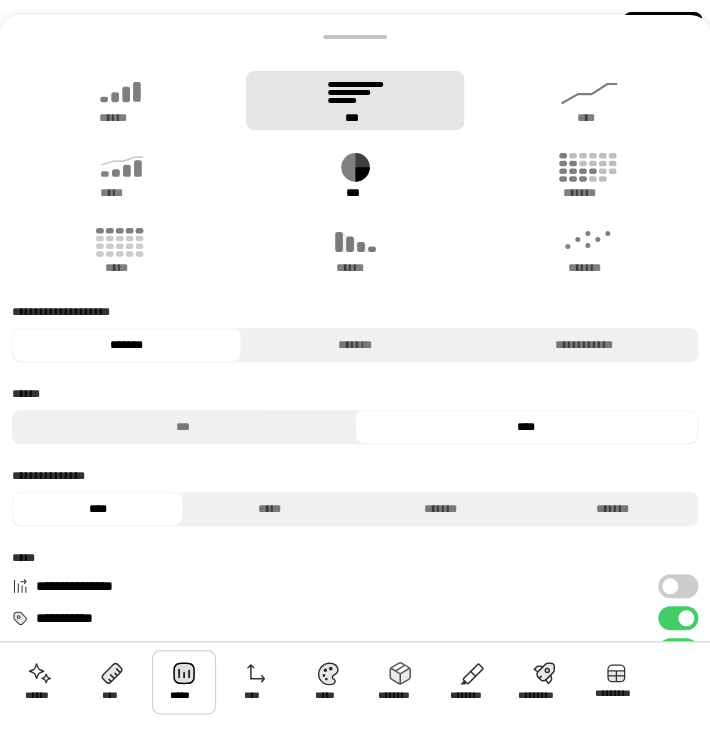 click 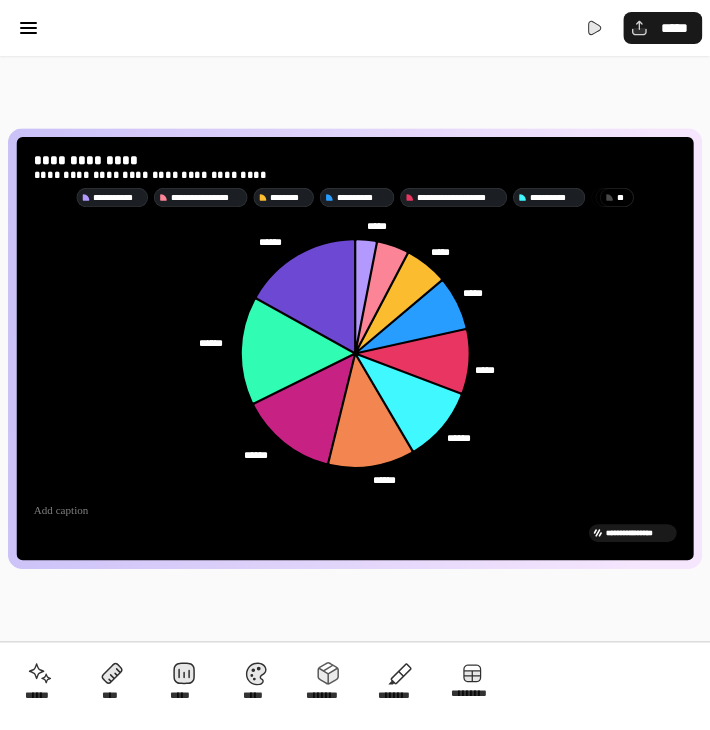 click on "*****" at bounding box center (662, 28) 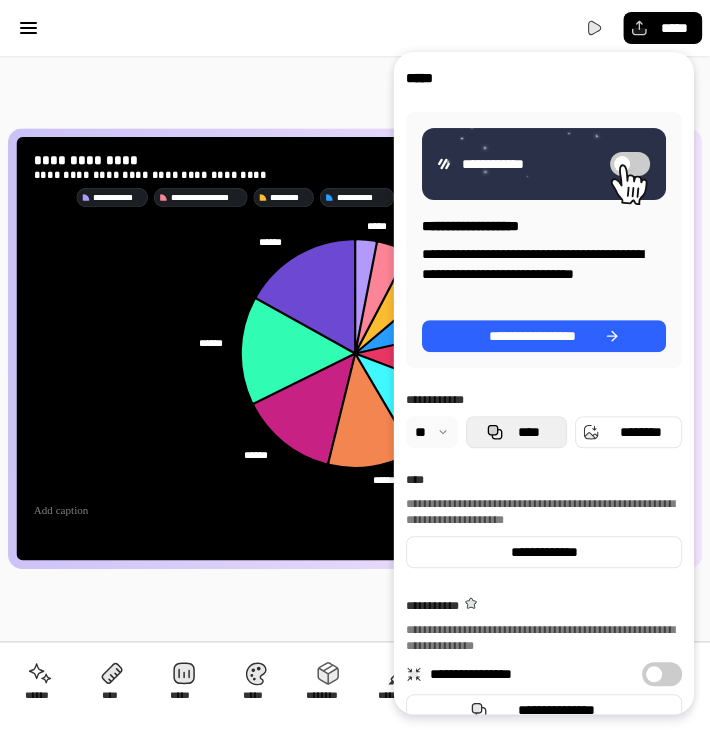 click on "****" at bounding box center (528, 432) 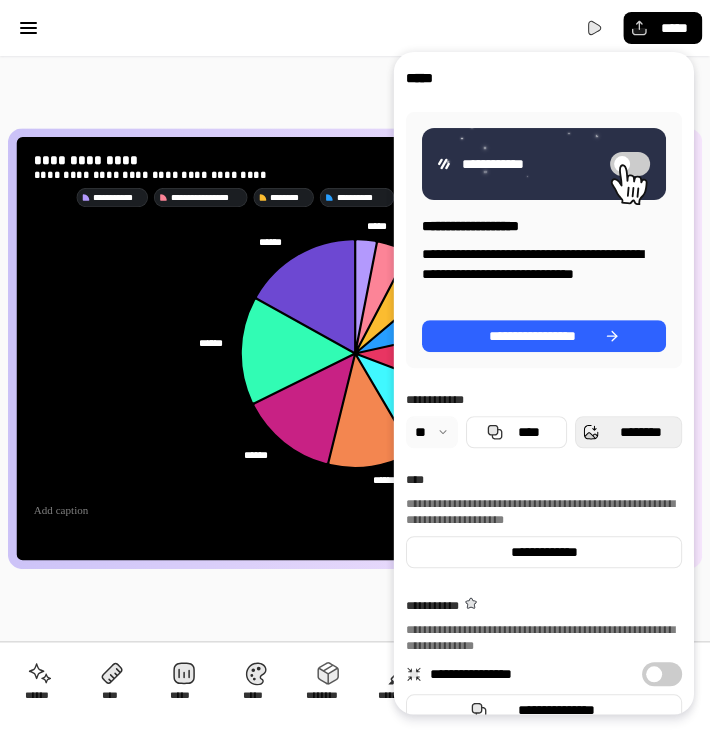 click on "********" at bounding box center (628, 432) 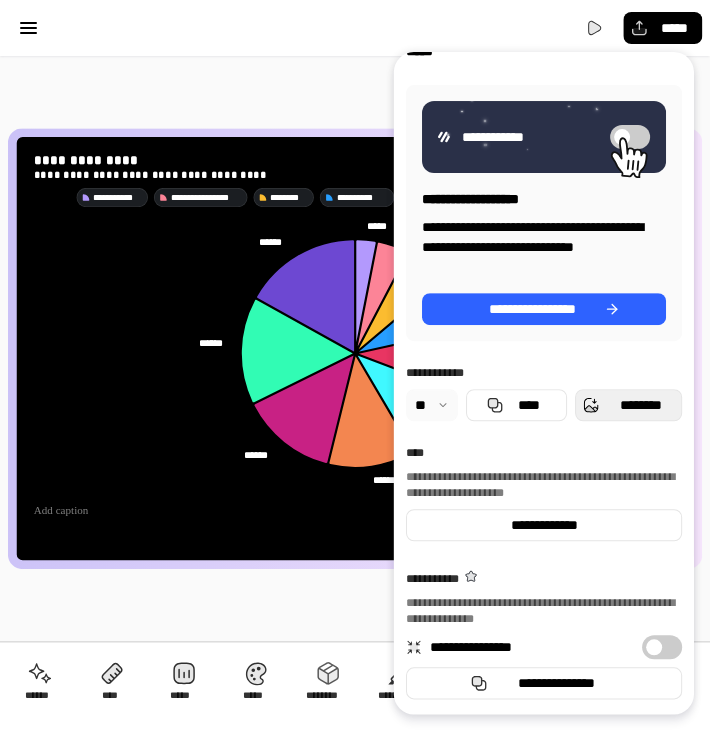 click on "********" at bounding box center [640, 405] 